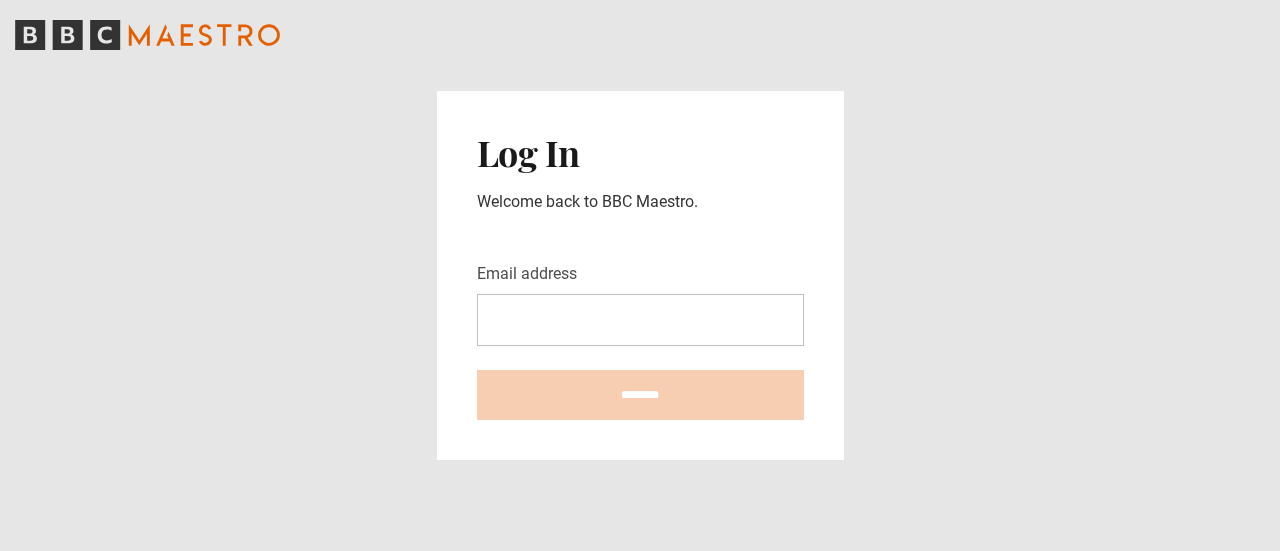 scroll, scrollTop: 0, scrollLeft: 0, axis: both 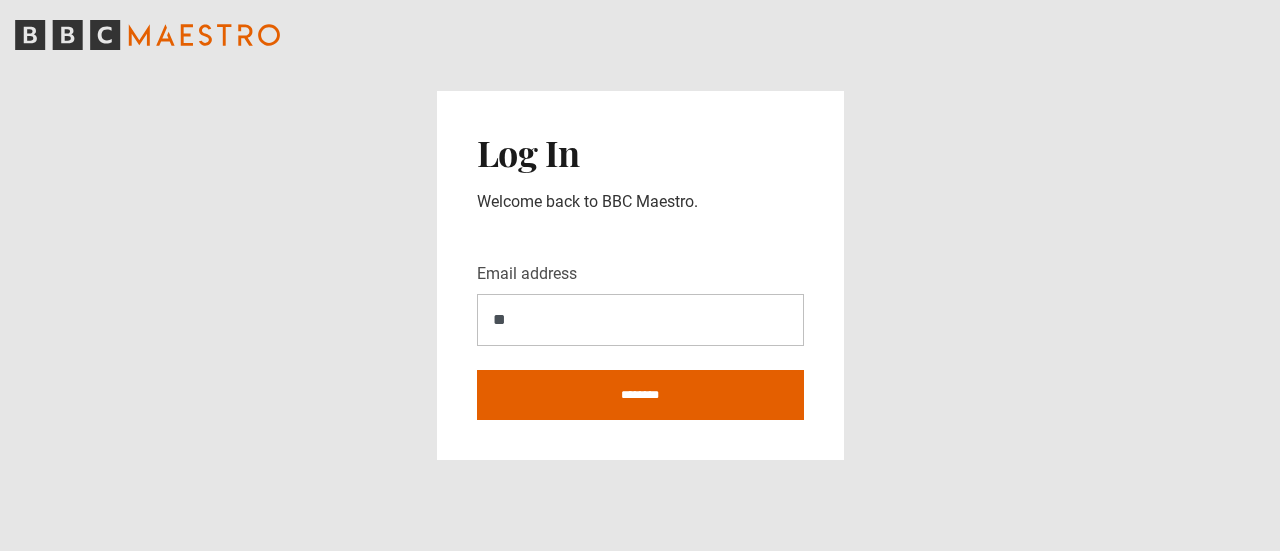 type on "**********" 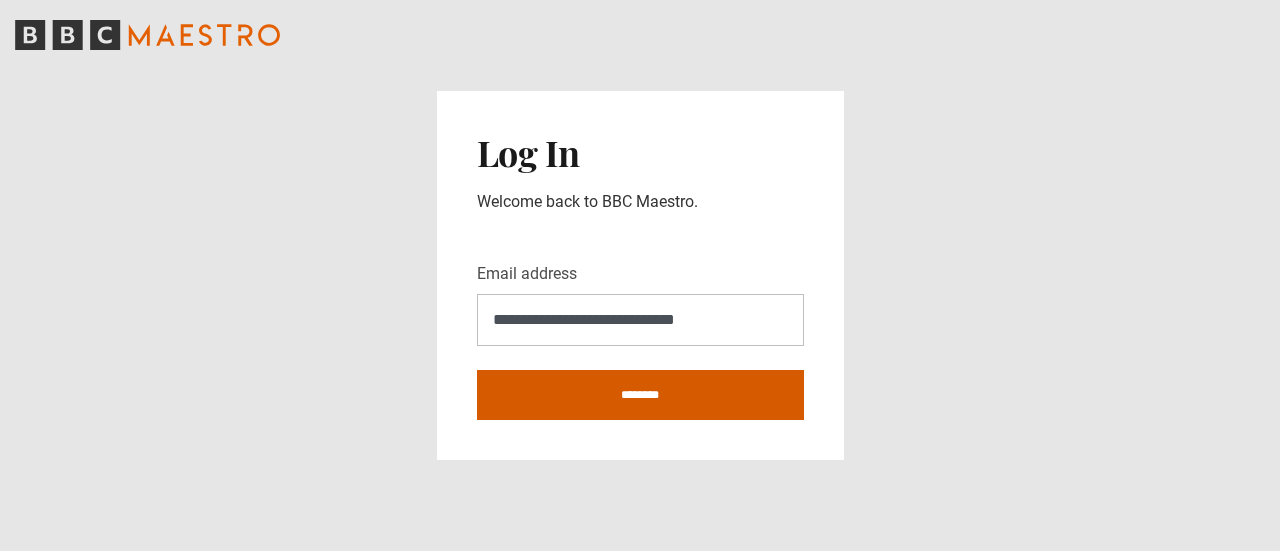 click on "********" at bounding box center (640, 395) 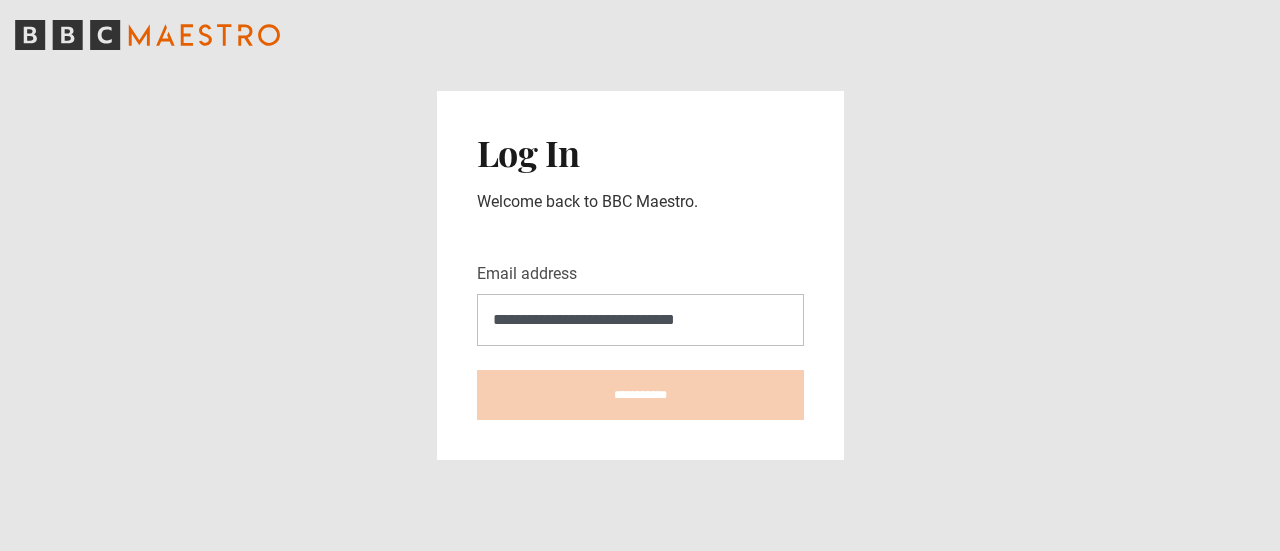 type on "**********" 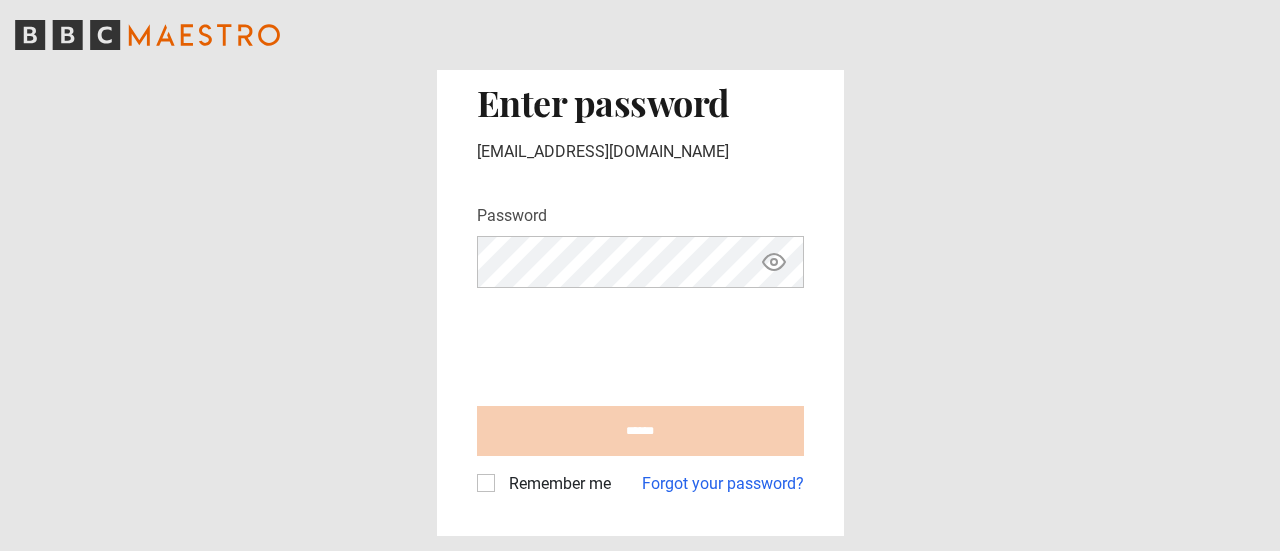scroll, scrollTop: 0, scrollLeft: 0, axis: both 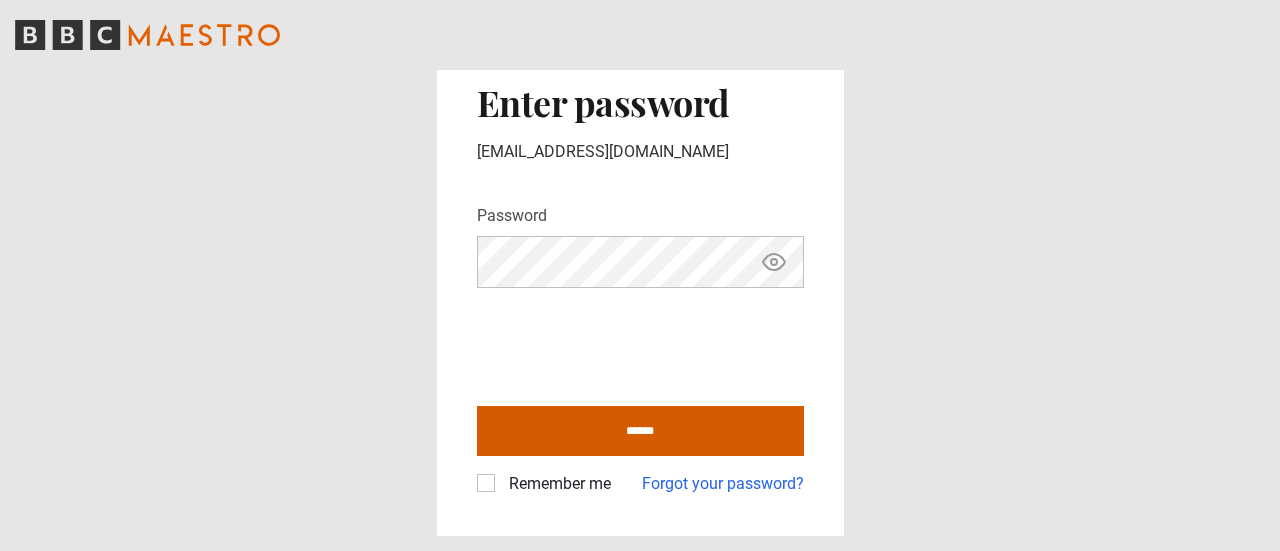 click on "******" at bounding box center [640, 431] 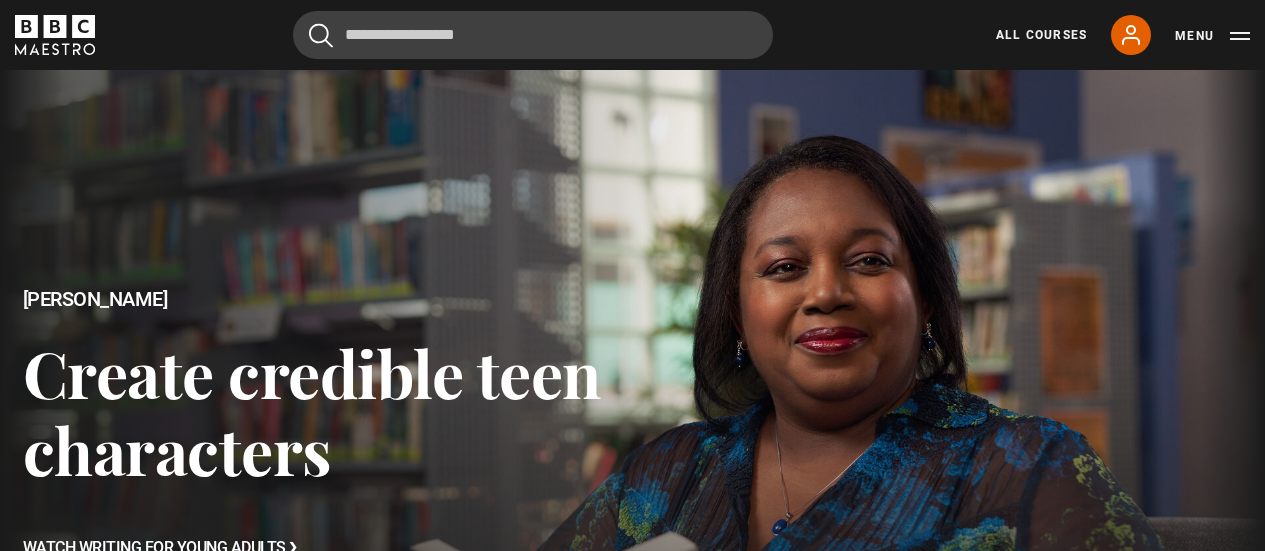 scroll, scrollTop: 0, scrollLeft: 0, axis: both 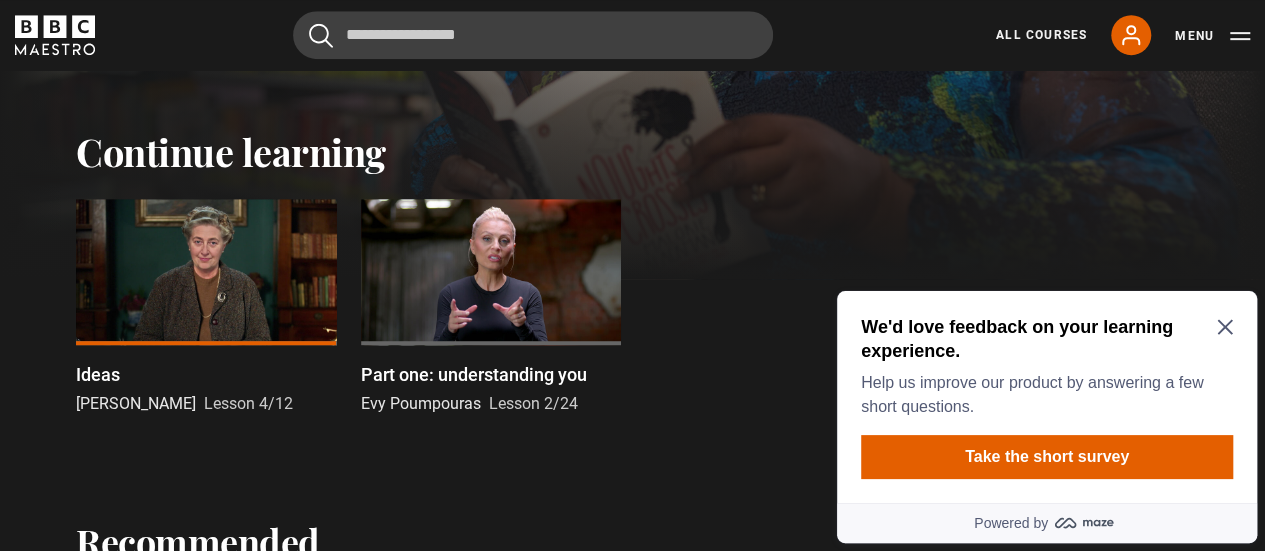 click 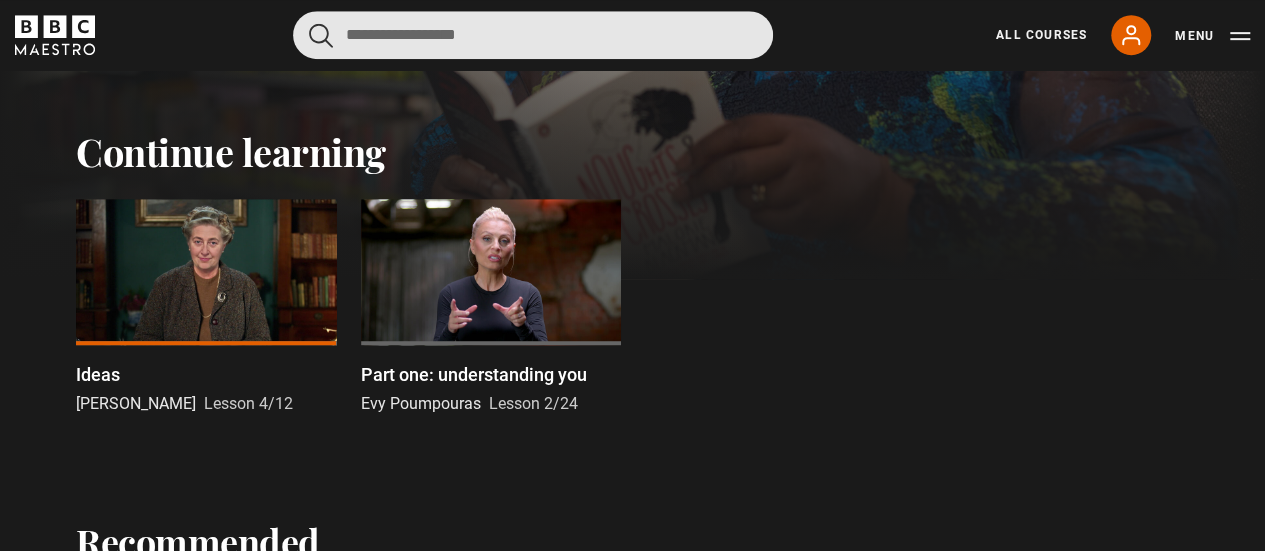 click at bounding box center [533, 35] 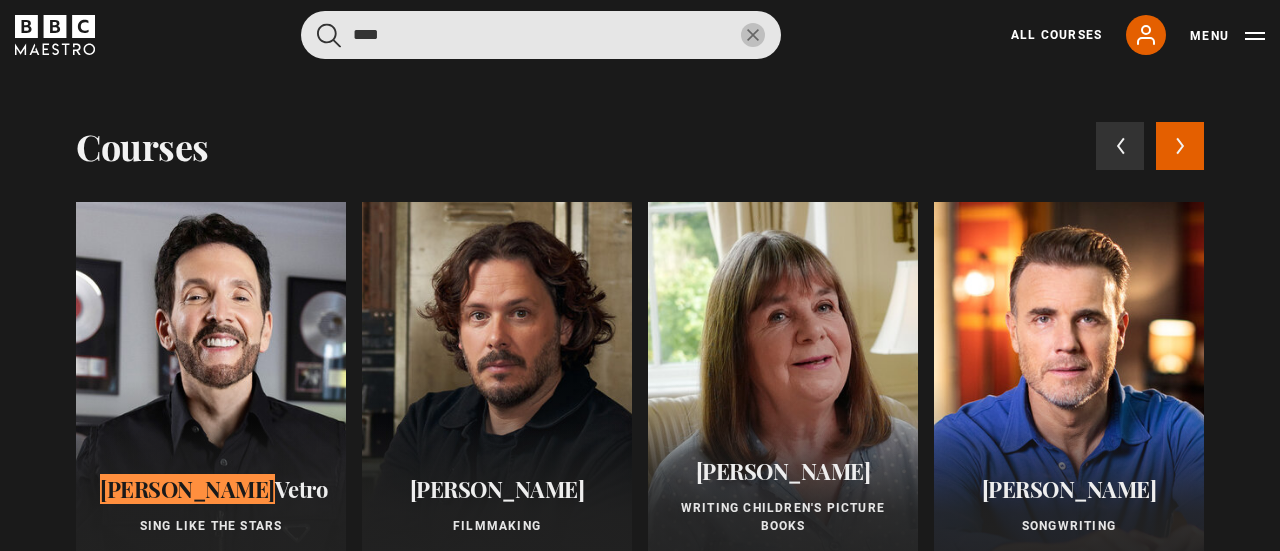 type on "****" 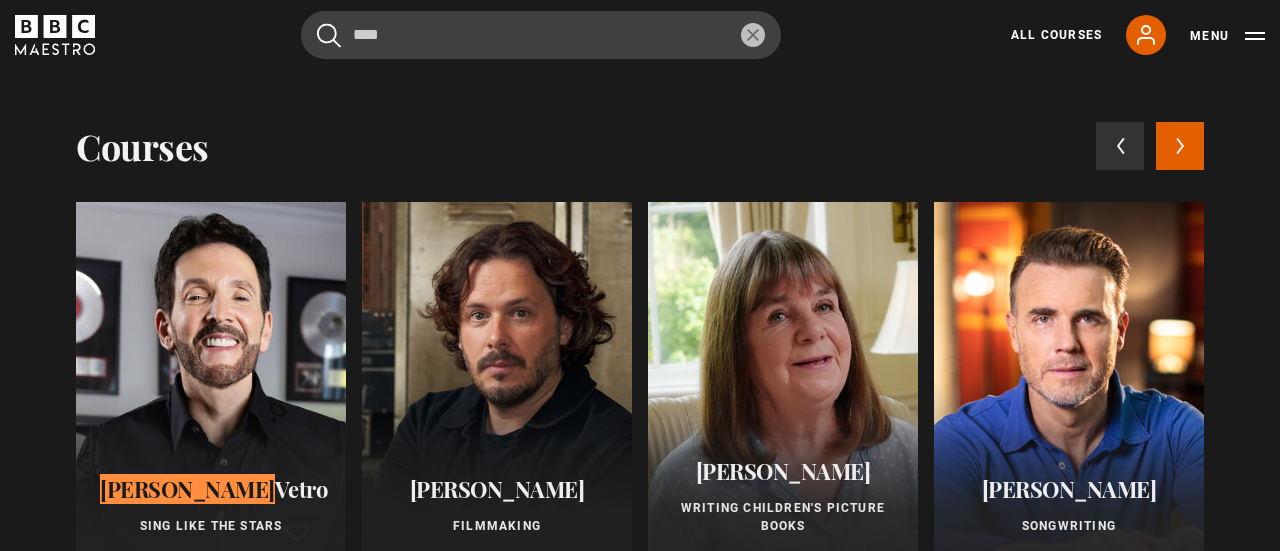 click at bounding box center [211, 397] 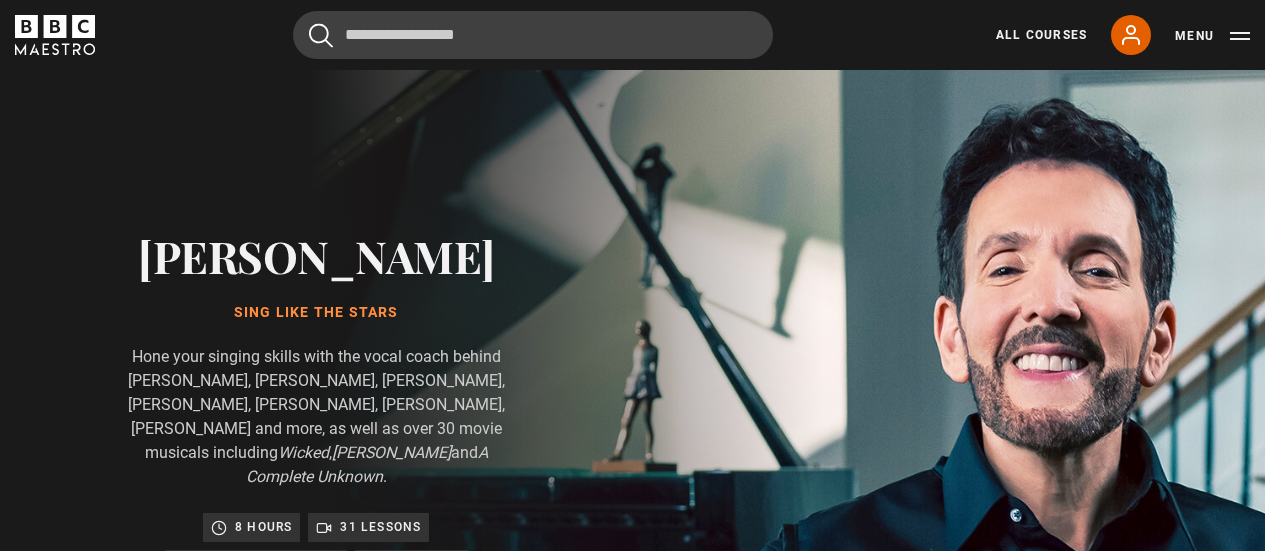 scroll, scrollTop: 0, scrollLeft: 0, axis: both 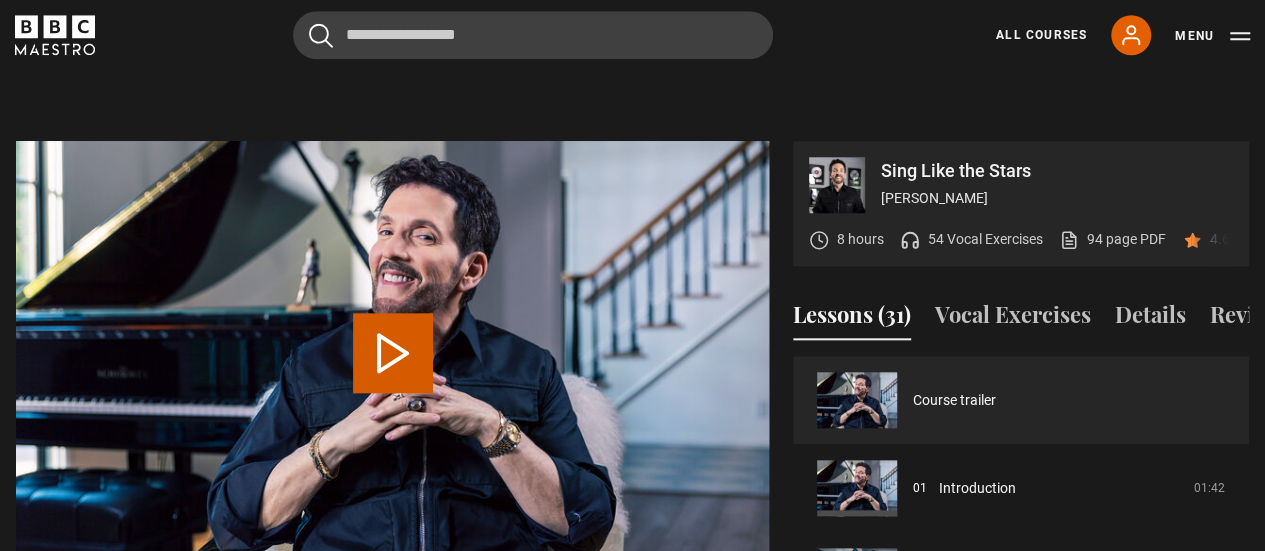 click on "Play Video" at bounding box center (393, 353) 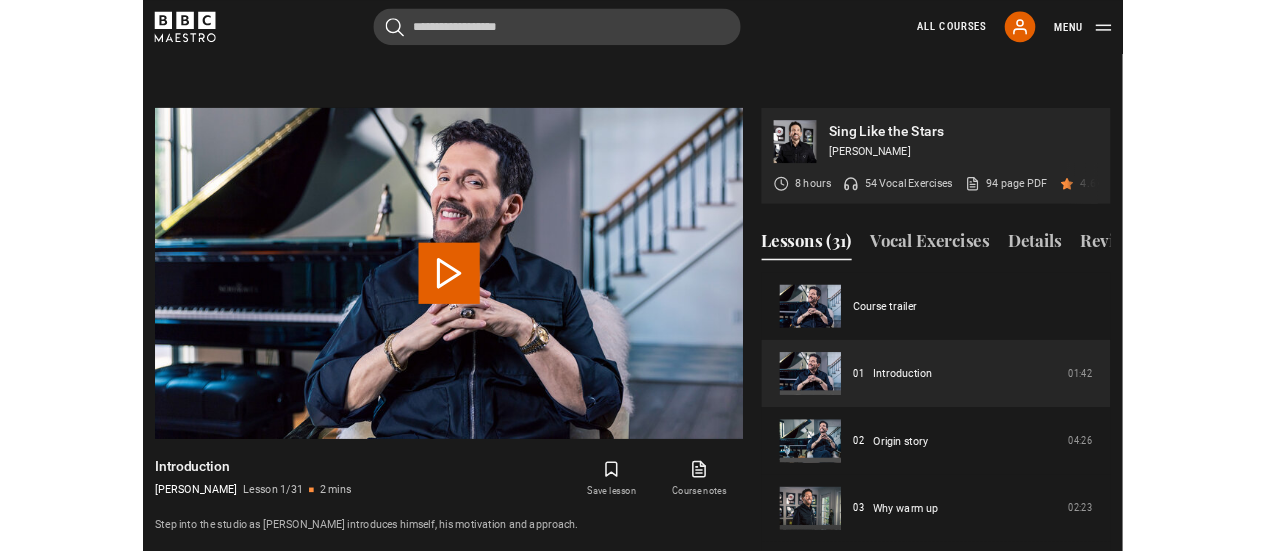 scroll, scrollTop: 956, scrollLeft: 0, axis: vertical 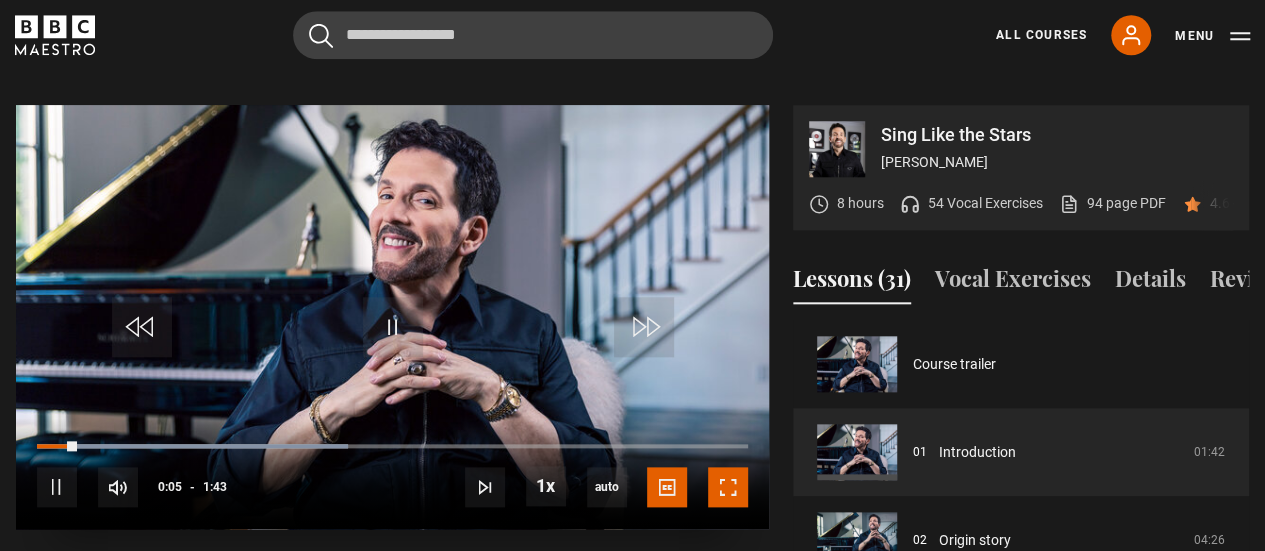 click at bounding box center [728, 487] 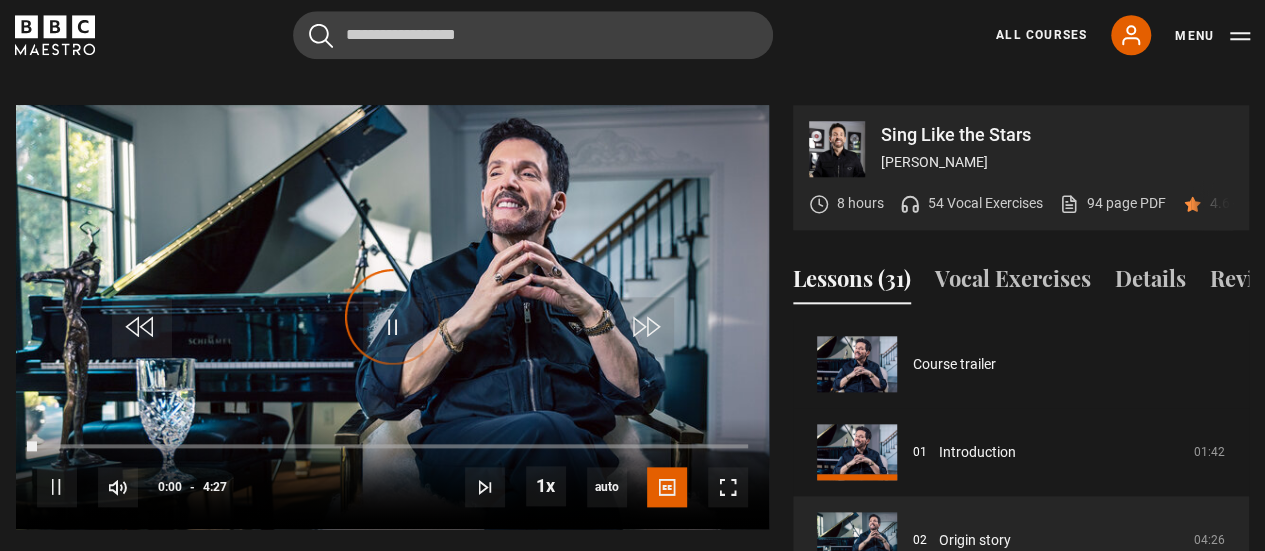 scroll, scrollTop: 88, scrollLeft: 0, axis: vertical 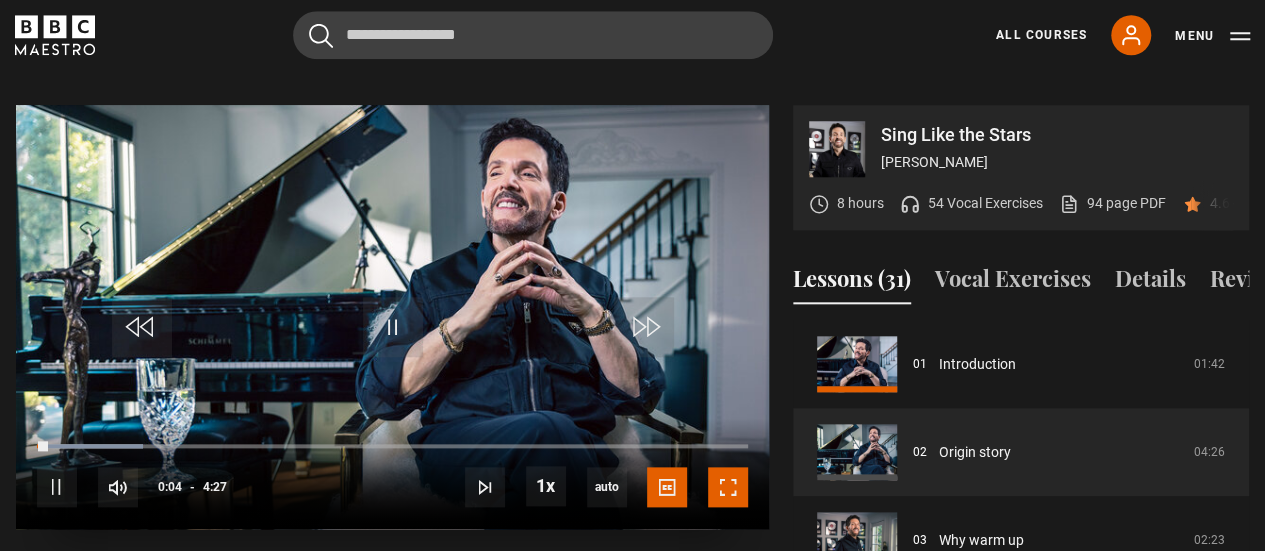 click at bounding box center (728, 487) 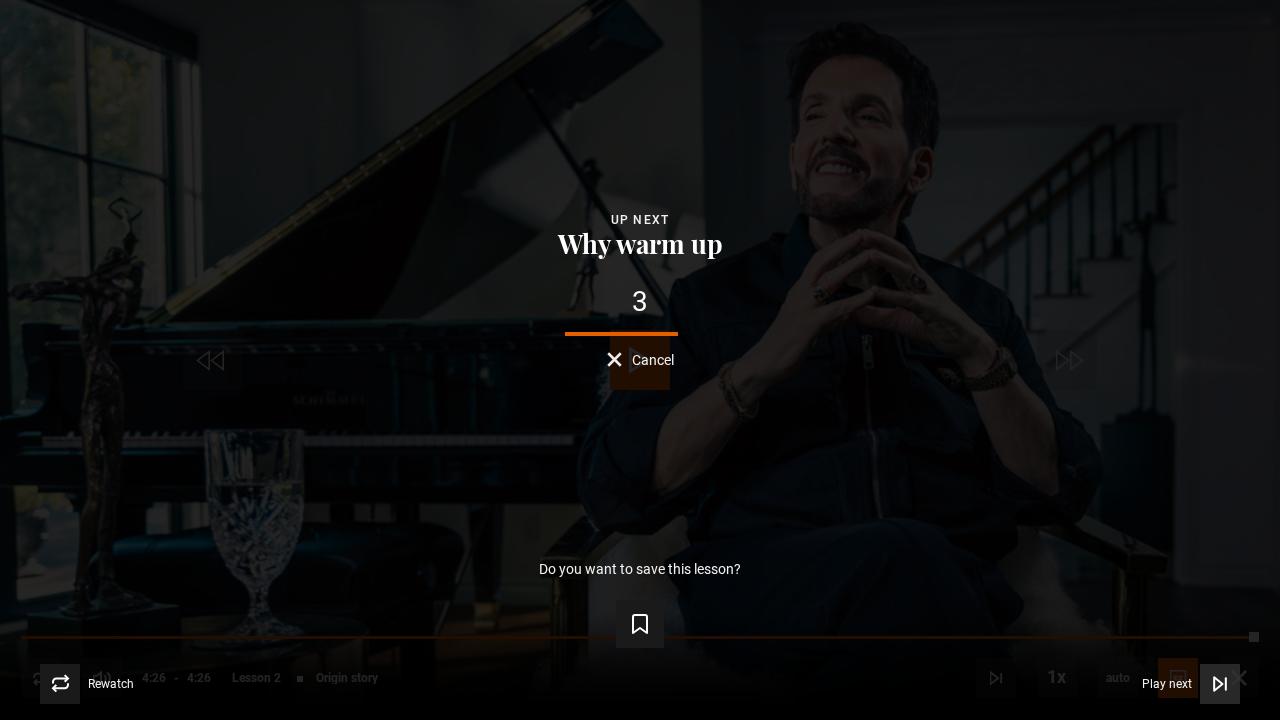 click 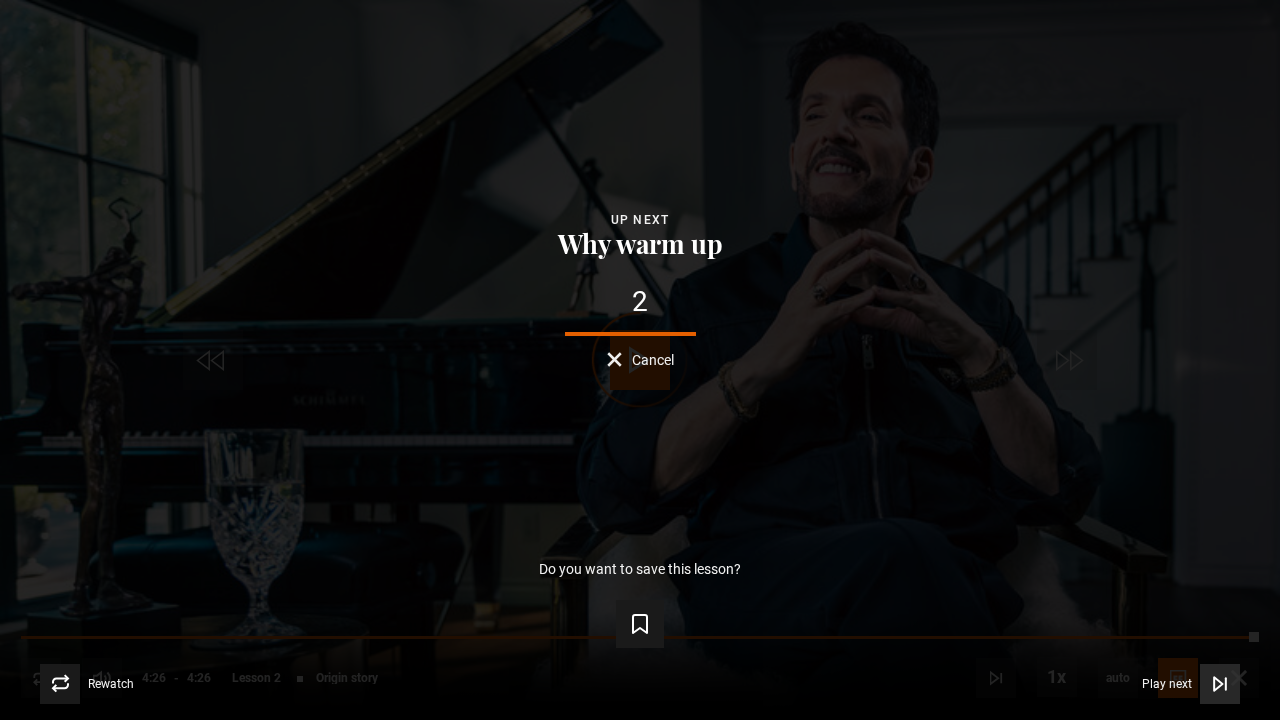 click 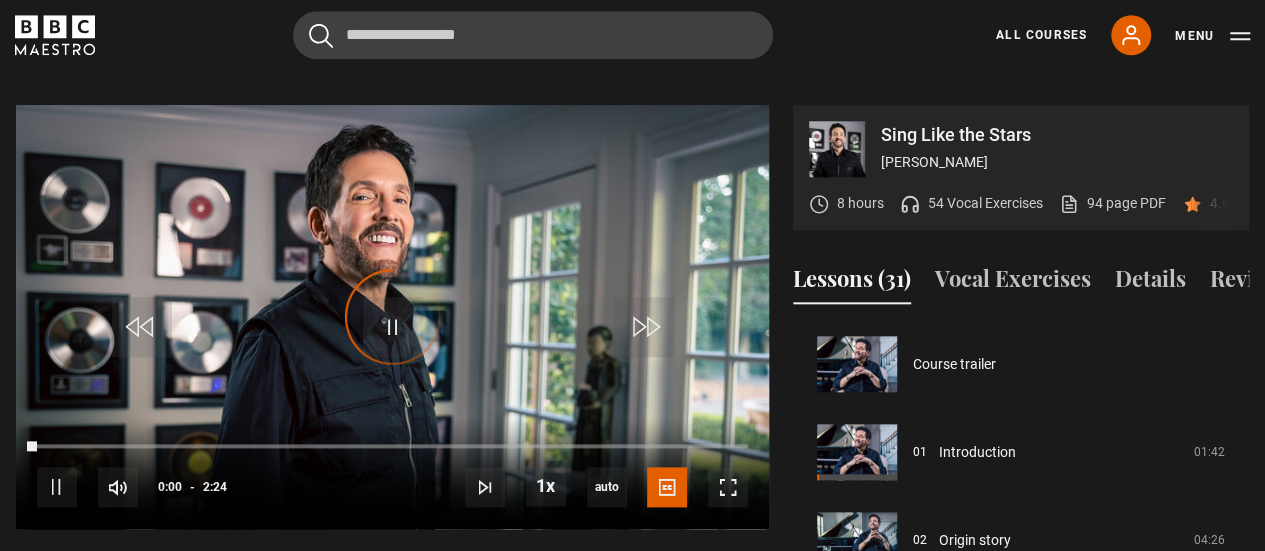 scroll, scrollTop: 176, scrollLeft: 0, axis: vertical 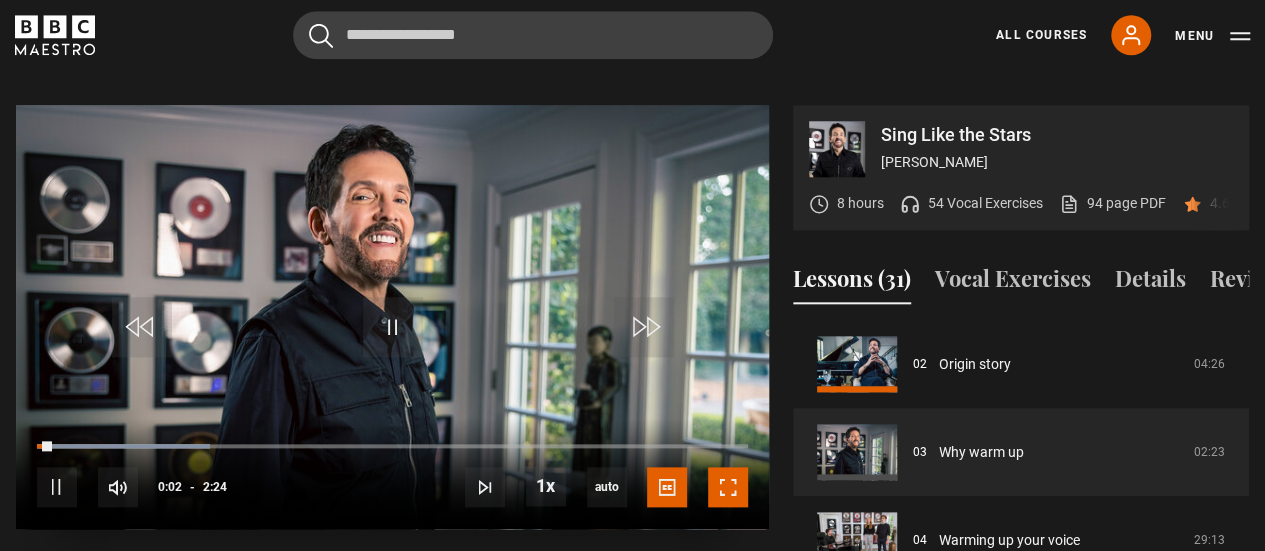 click at bounding box center [728, 487] 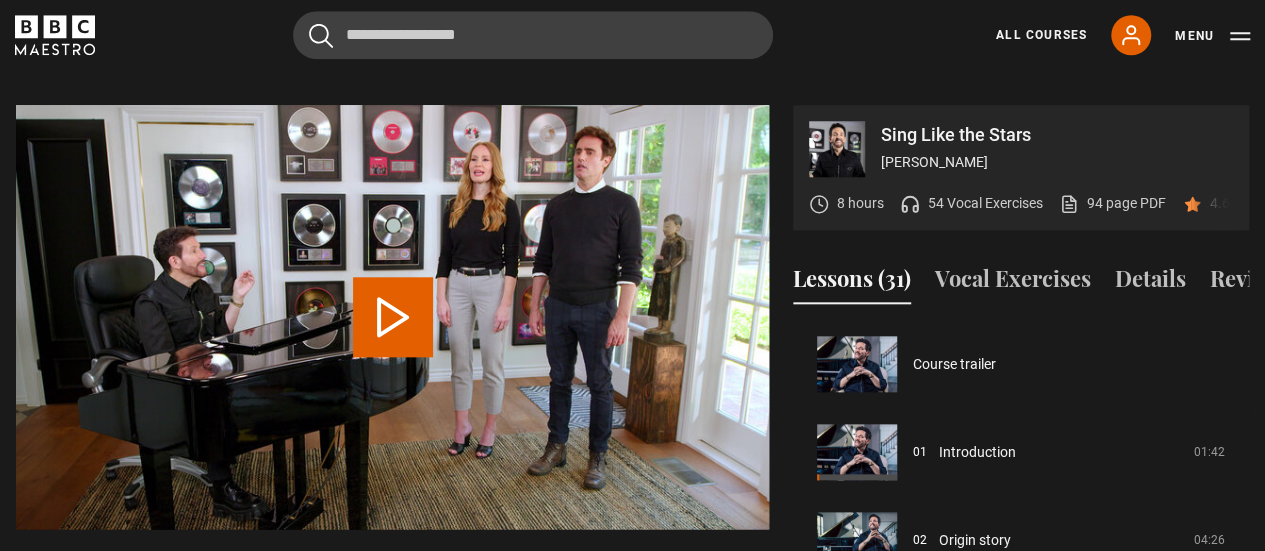 scroll, scrollTop: 264, scrollLeft: 0, axis: vertical 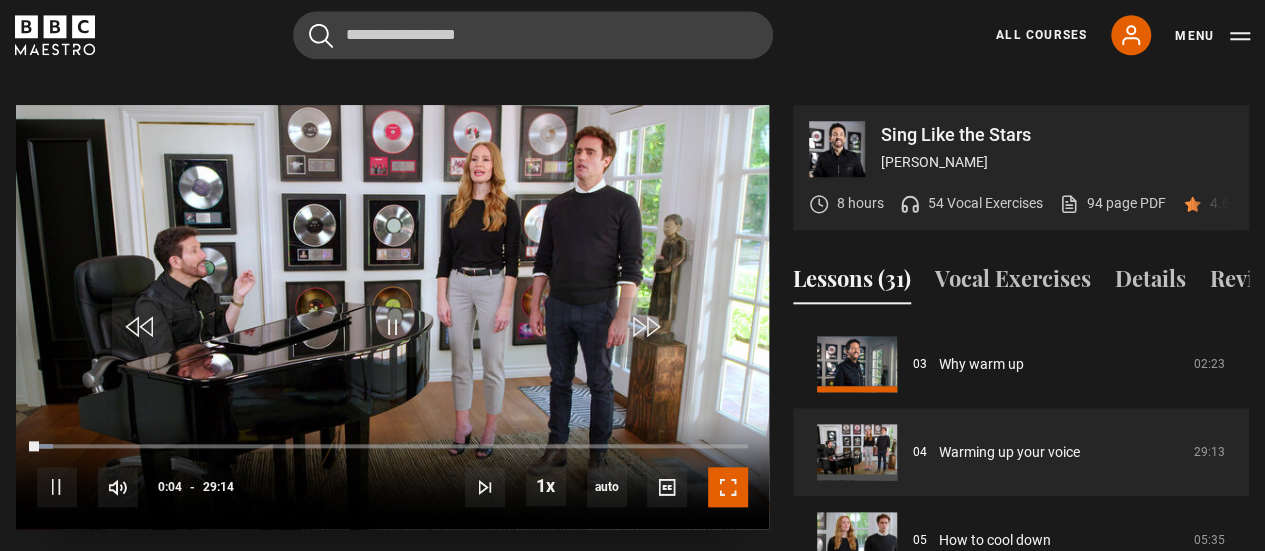 click at bounding box center (728, 487) 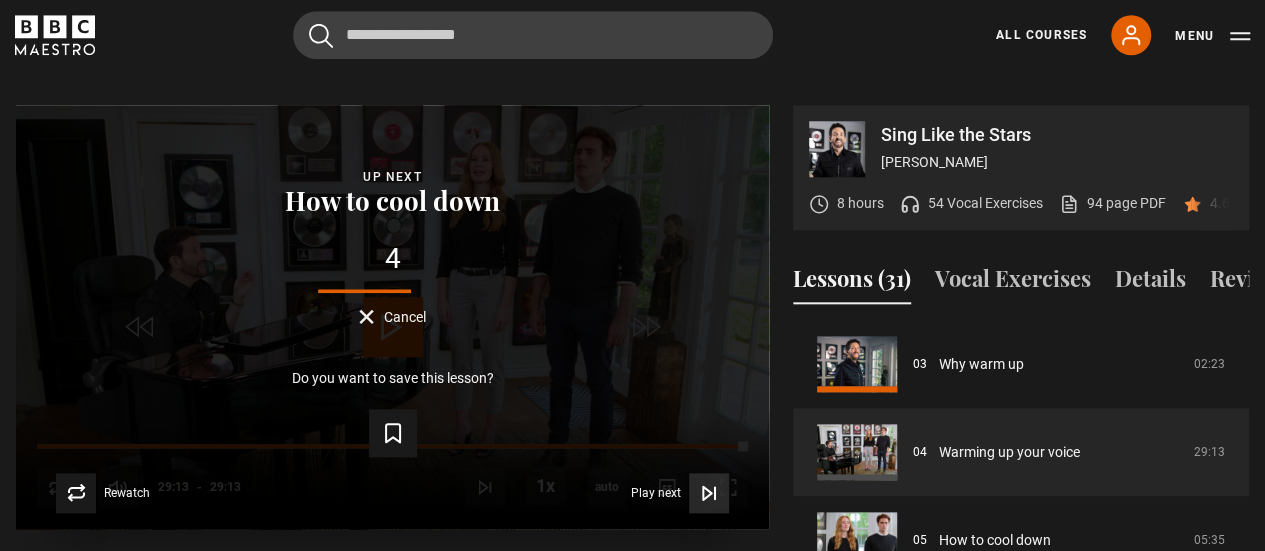 click 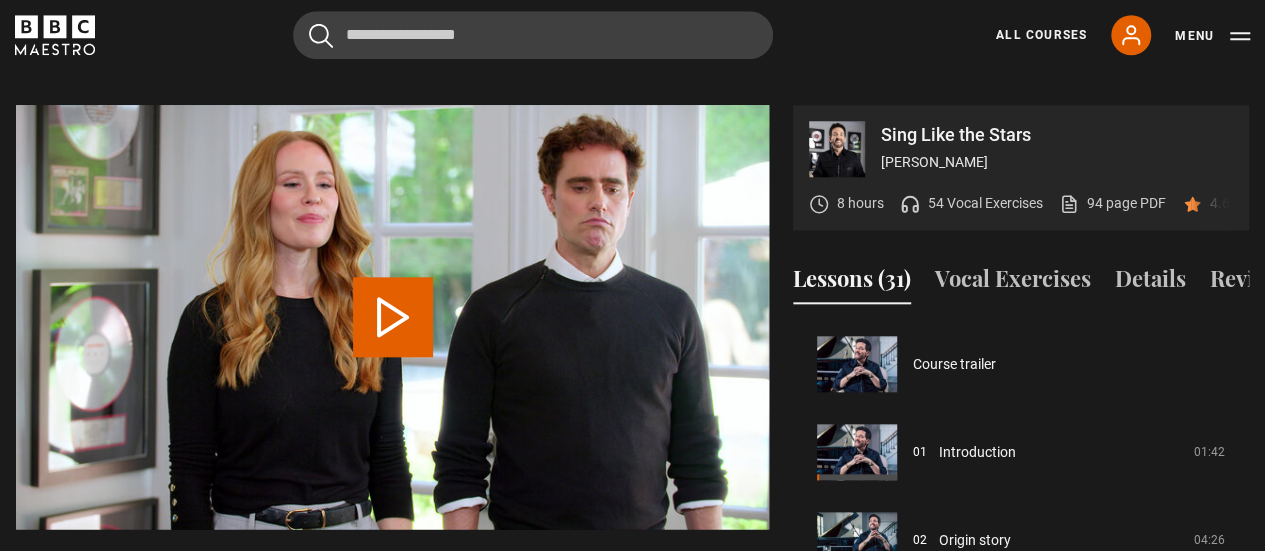 scroll, scrollTop: 352, scrollLeft: 0, axis: vertical 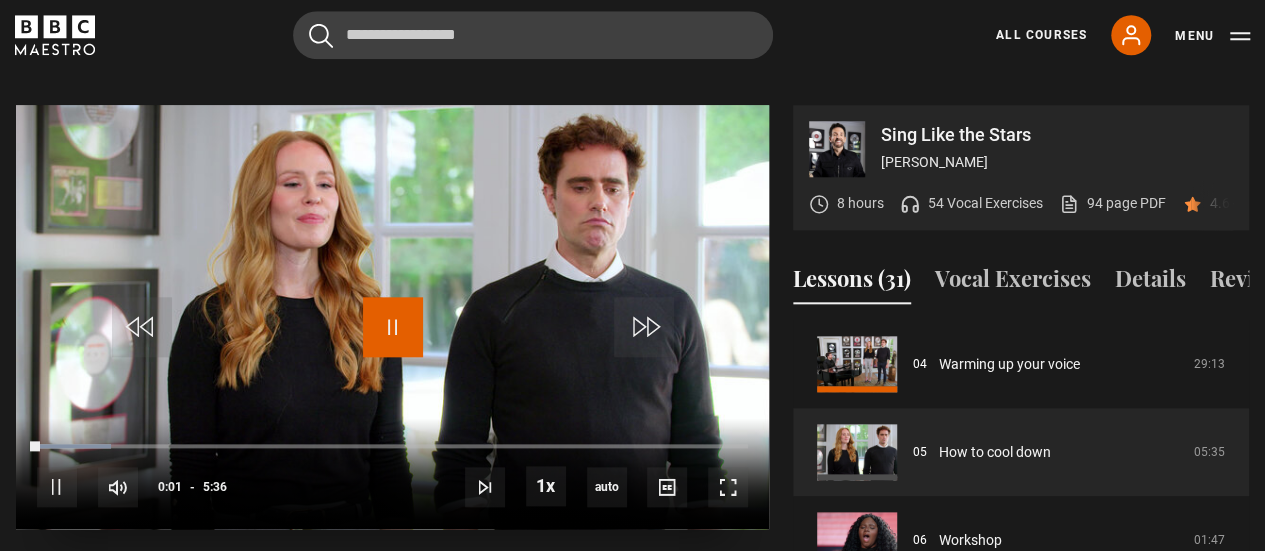 click at bounding box center (393, 327) 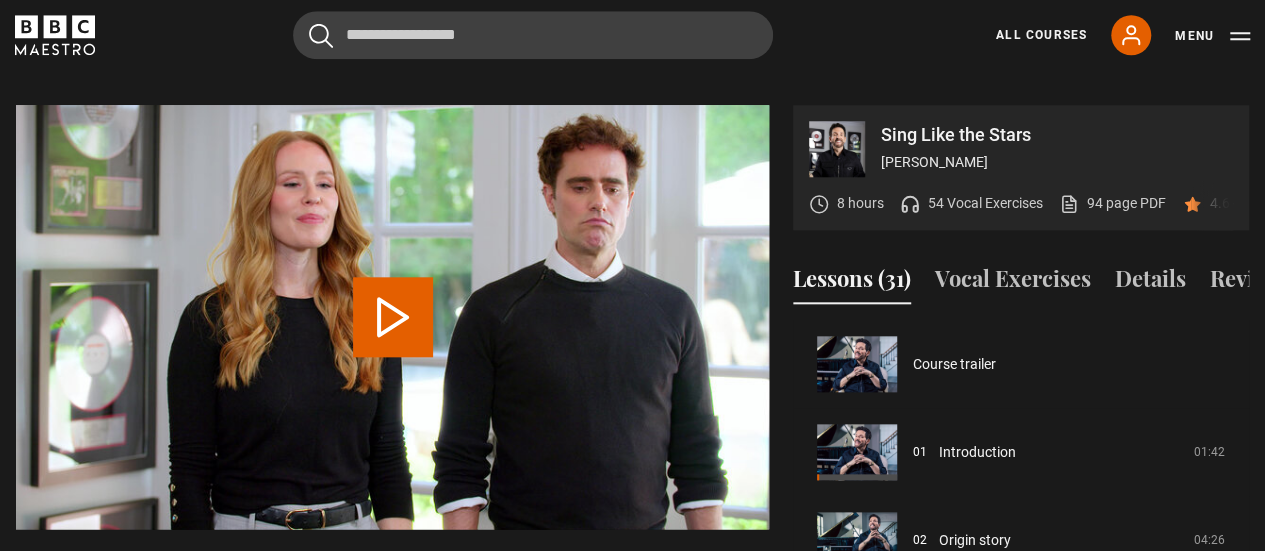 scroll, scrollTop: 352, scrollLeft: 0, axis: vertical 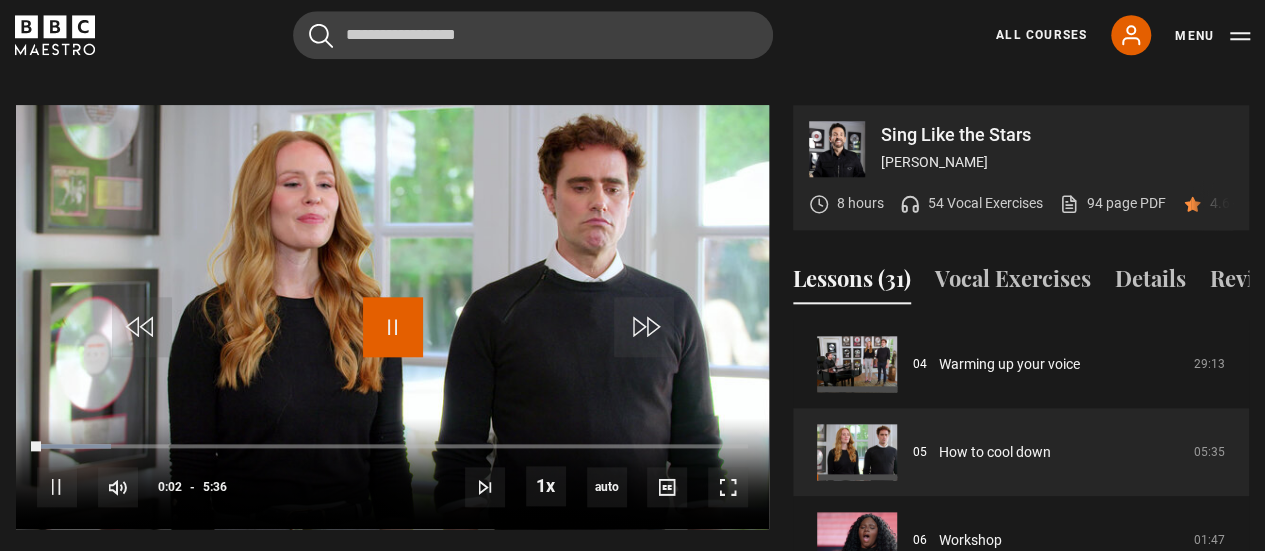 click at bounding box center (393, 327) 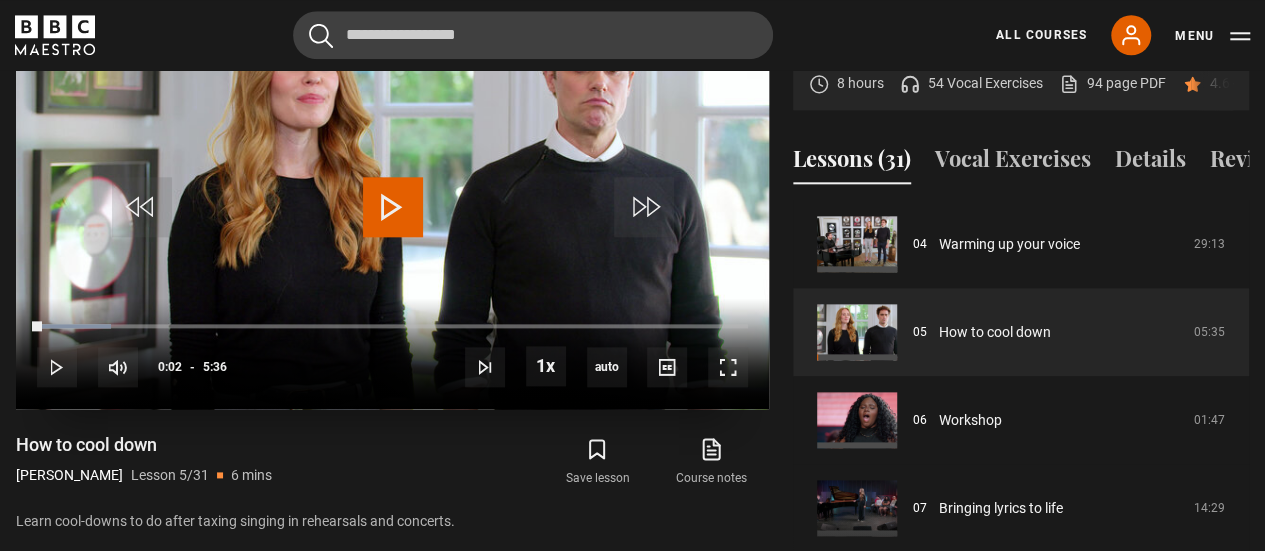 scroll, scrollTop: 1077, scrollLeft: 0, axis: vertical 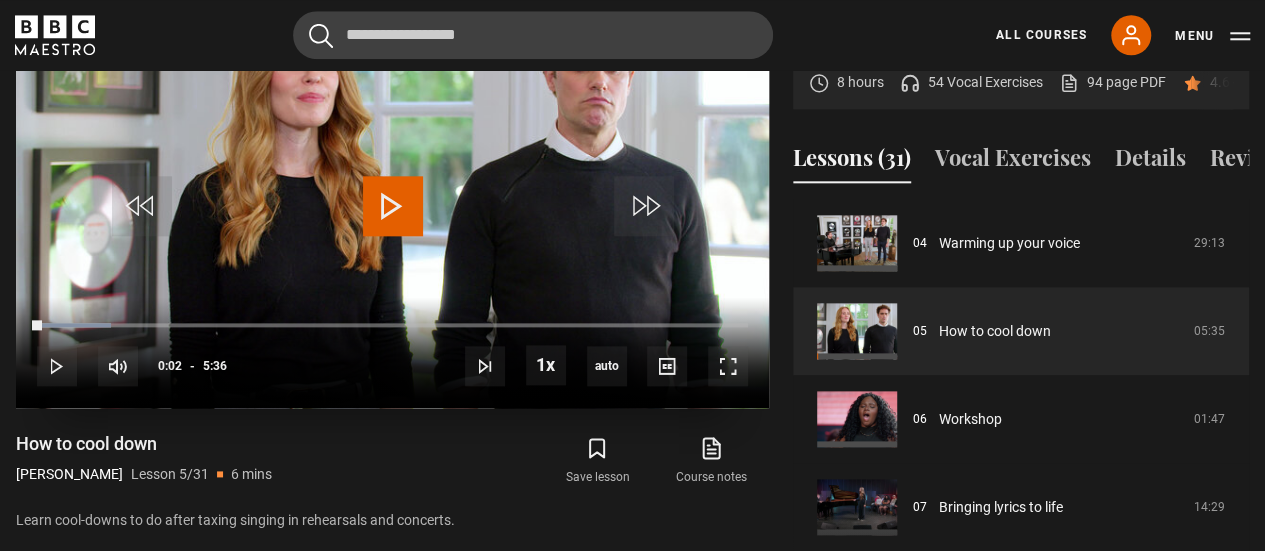 click at bounding box center [393, 206] 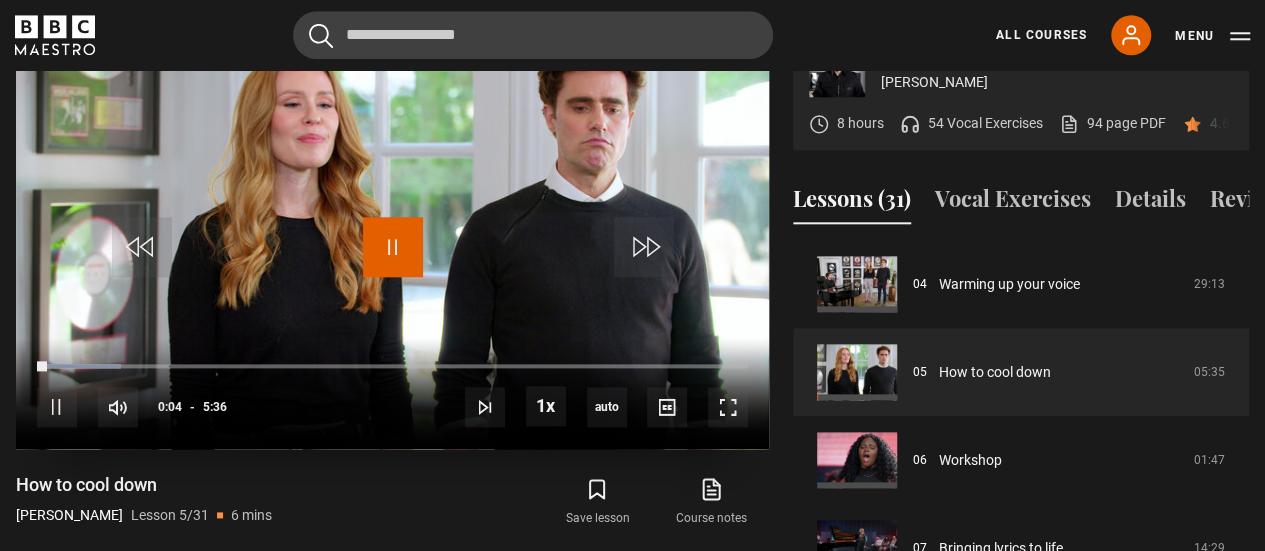click at bounding box center (393, 247) 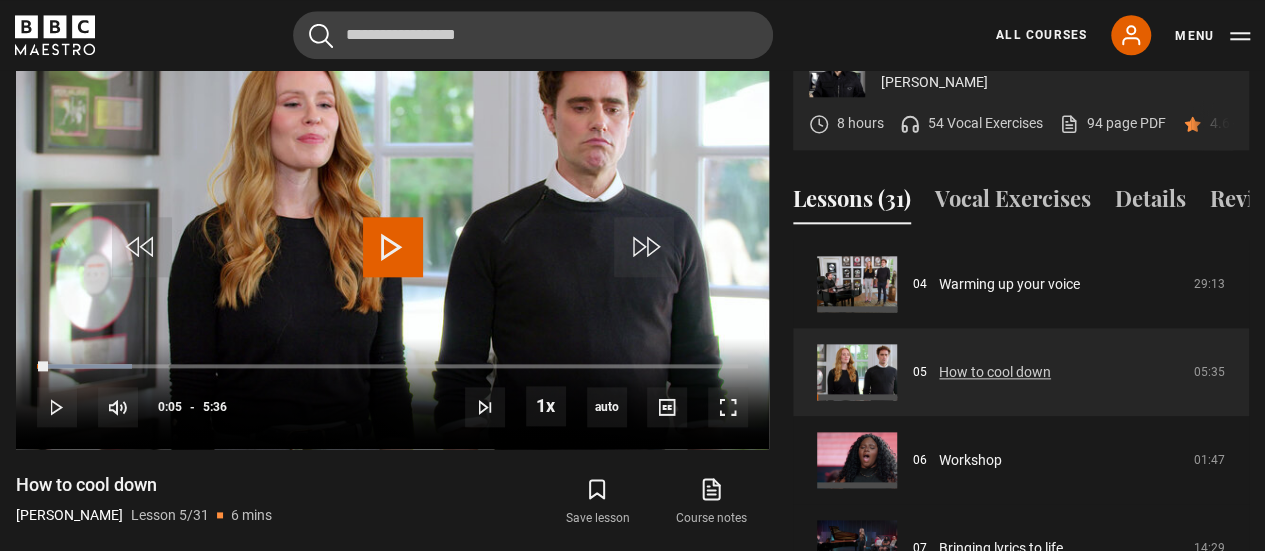 click on "How to cool down" at bounding box center [995, 372] 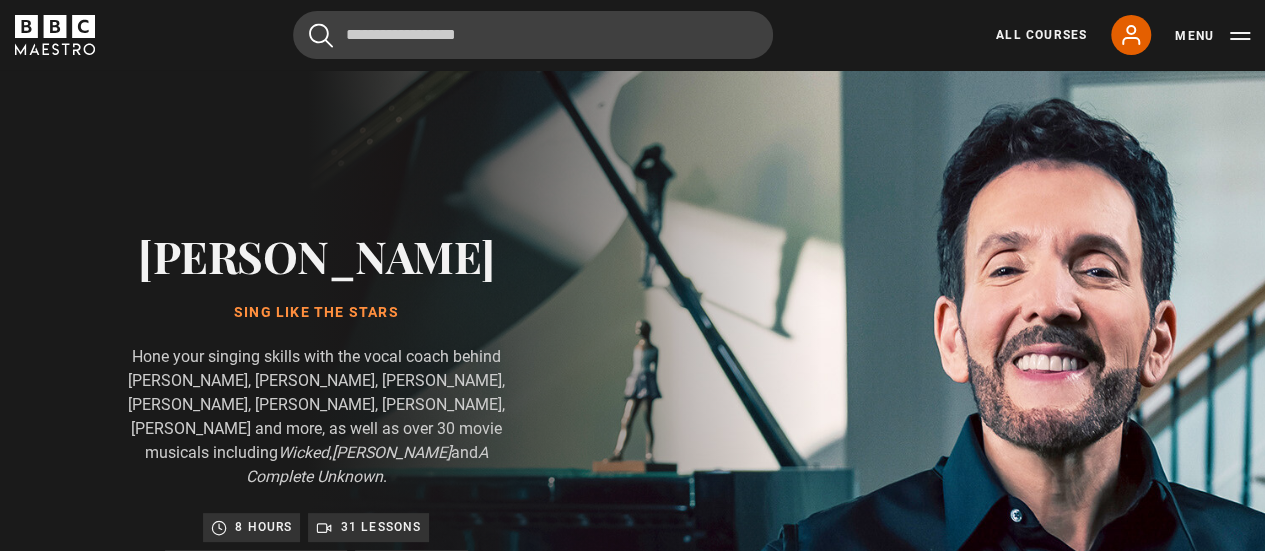 scroll, scrollTop: 723, scrollLeft: 0, axis: vertical 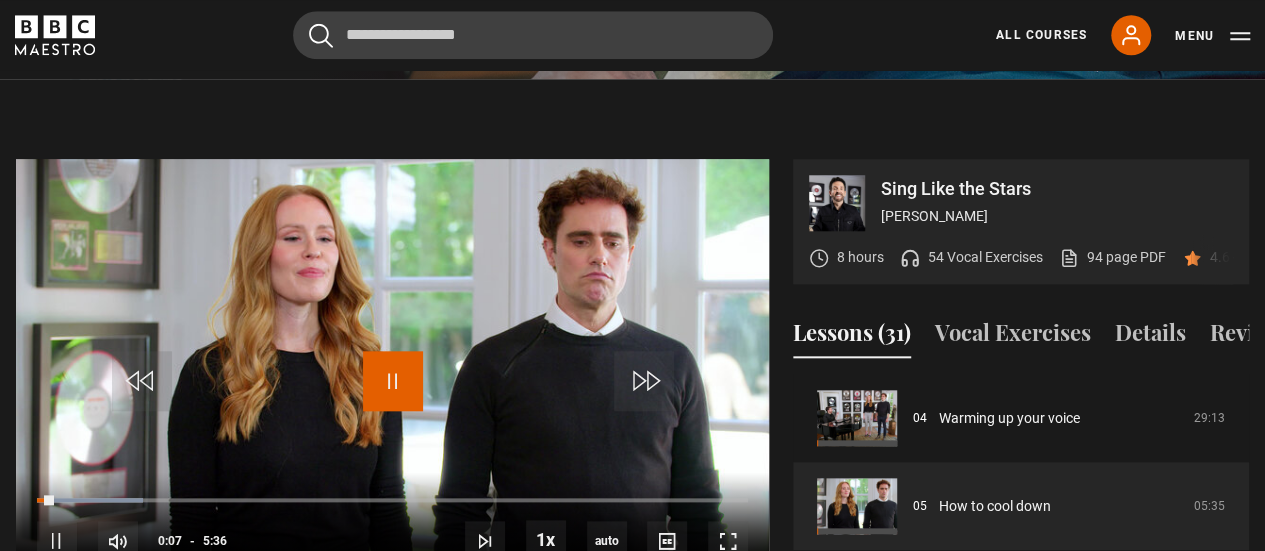 click at bounding box center (393, 381) 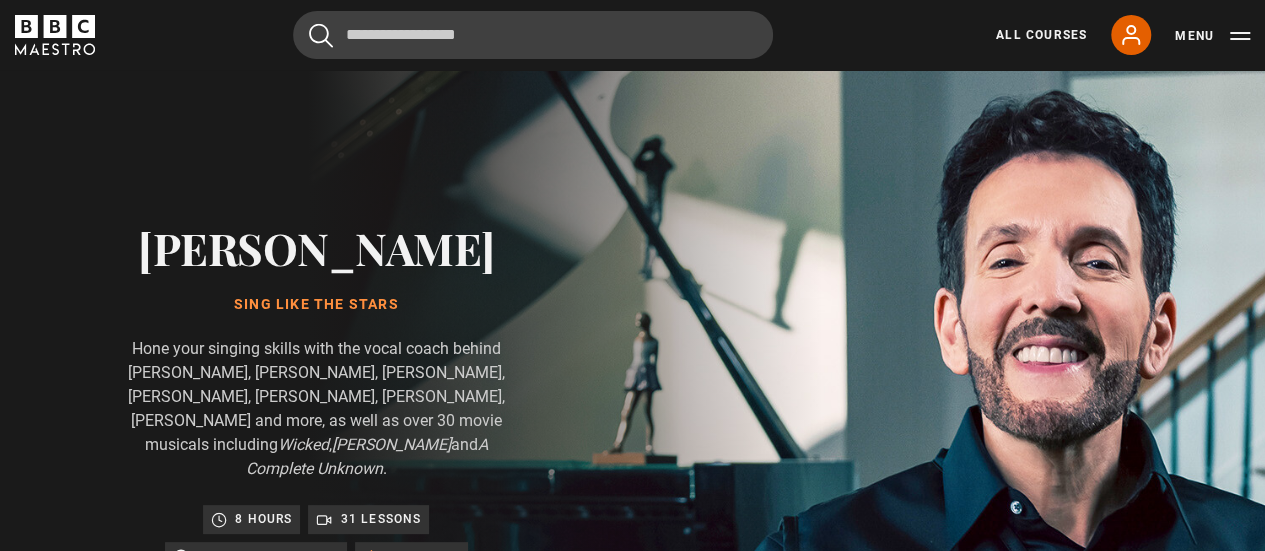 scroll, scrollTop: 0, scrollLeft: 0, axis: both 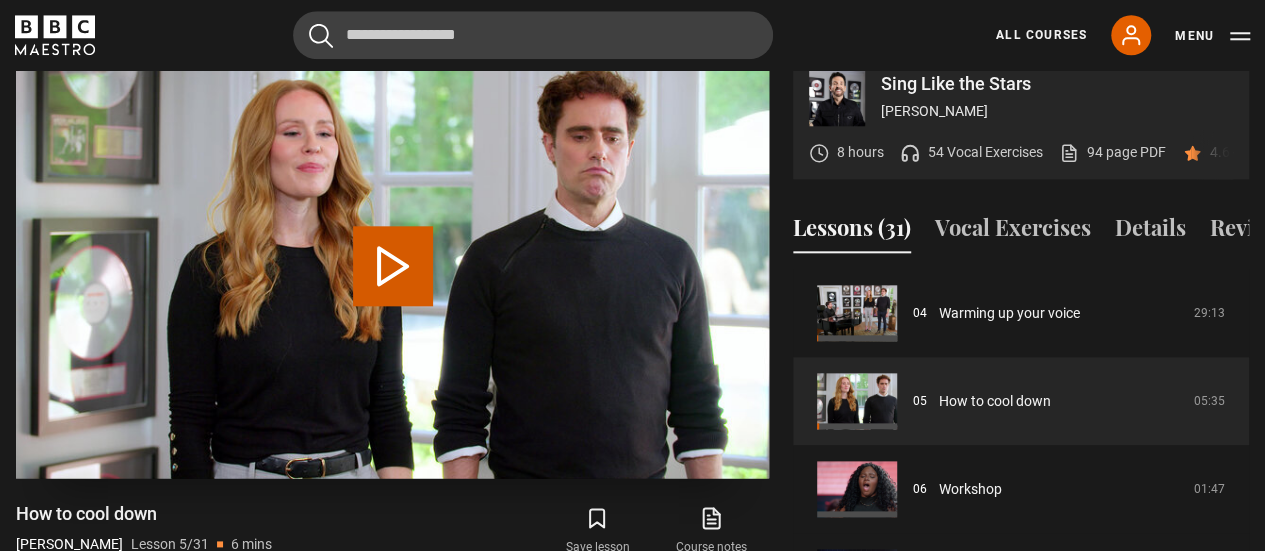 click on "Play Lesson How to cool down" at bounding box center [393, 266] 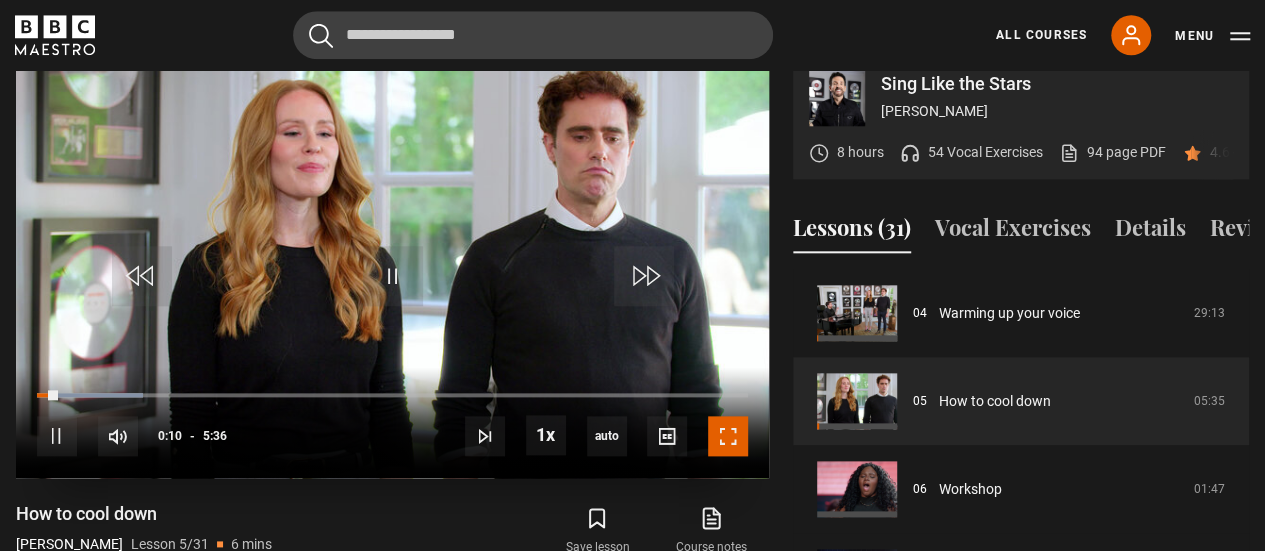 click at bounding box center (728, 436) 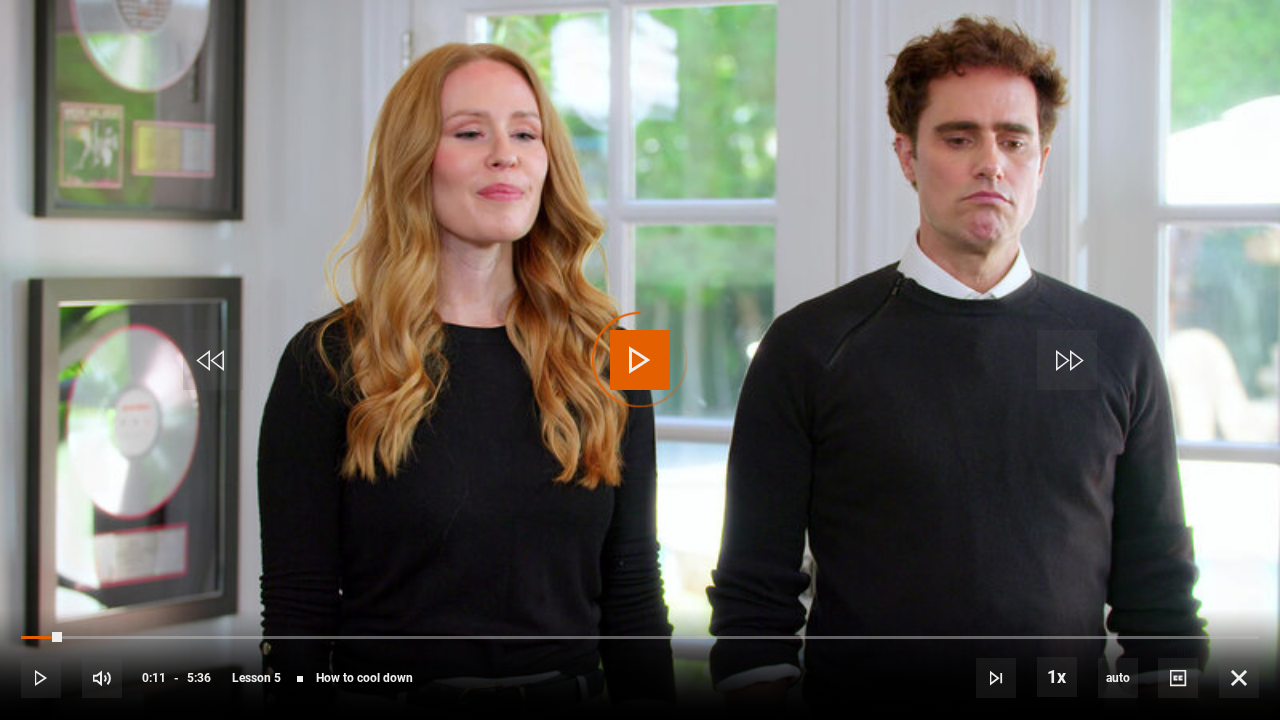 drag, startPoint x: 61, startPoint y: 638, endPoint x: 7, endPoint y: 637, distance: 54.00926 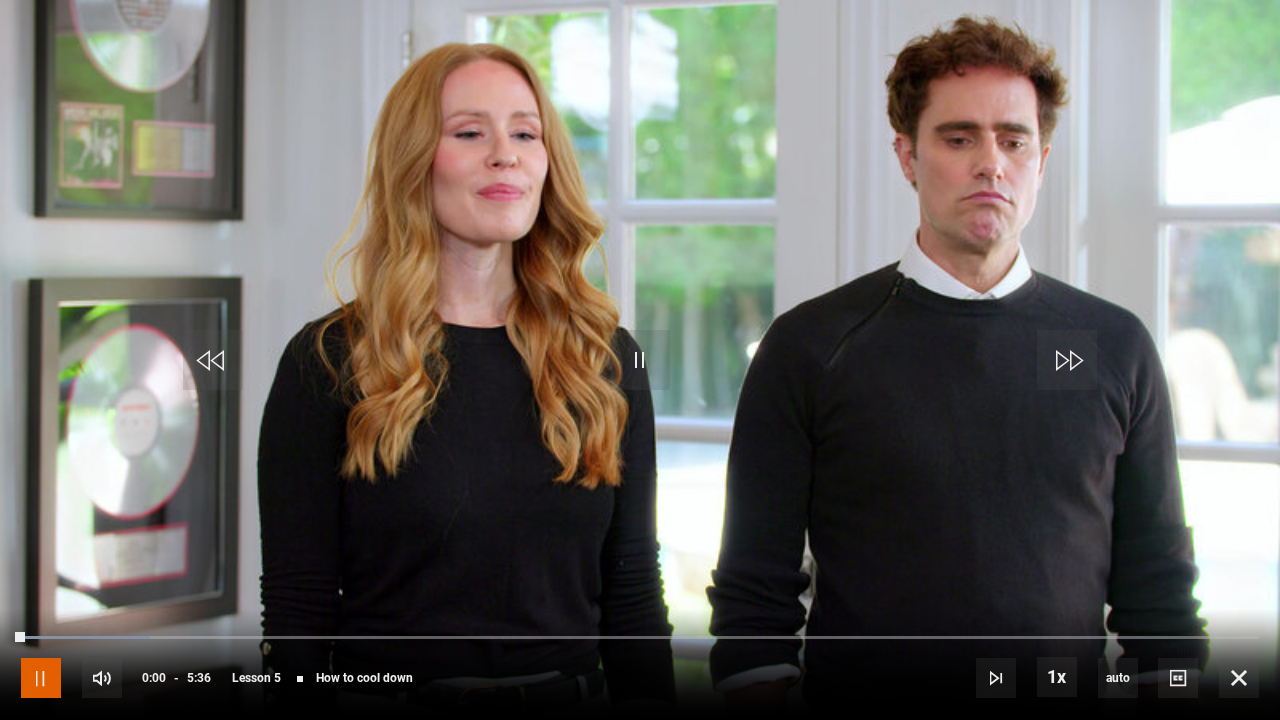 click at bounding box center [41, 678] 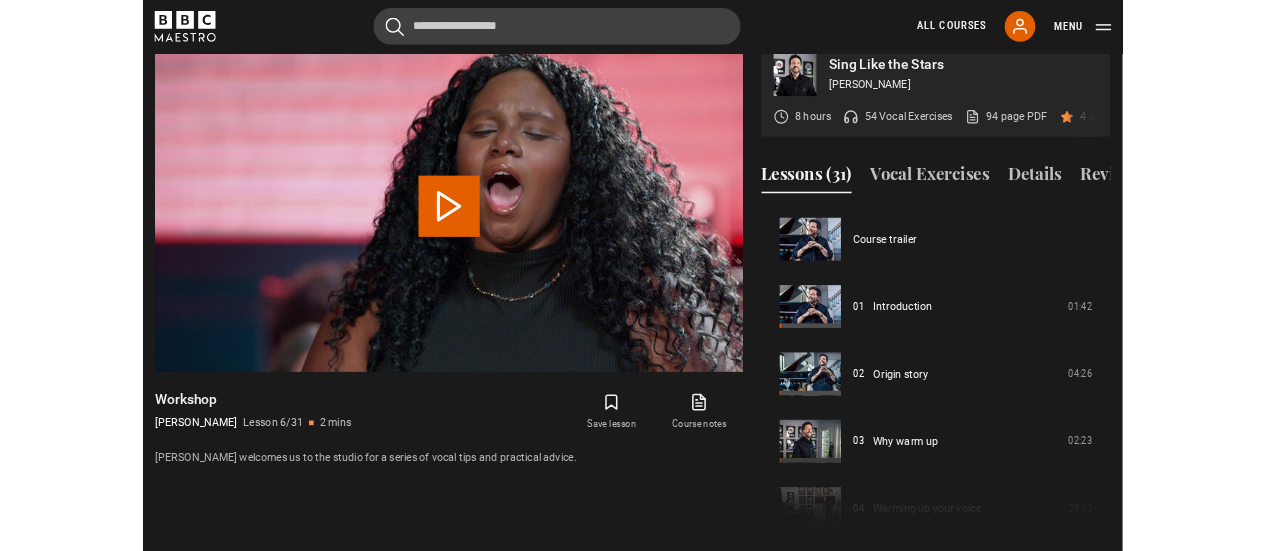 scroll, scrollTop: 956, scrollLeft: 0, axis: vertical 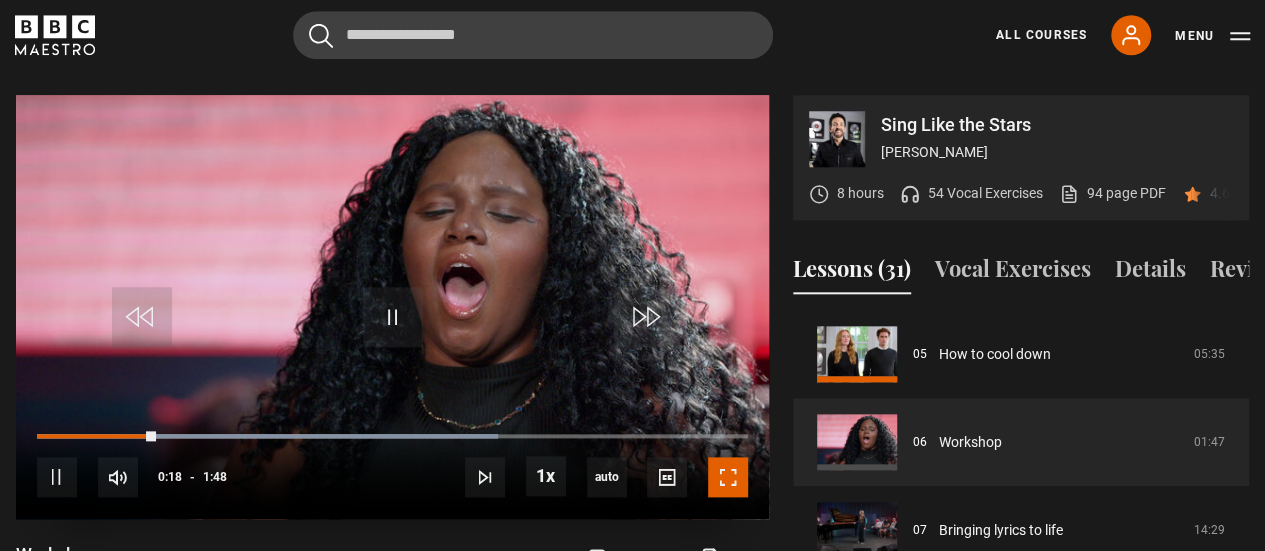 click at bounding box center (728, 477) 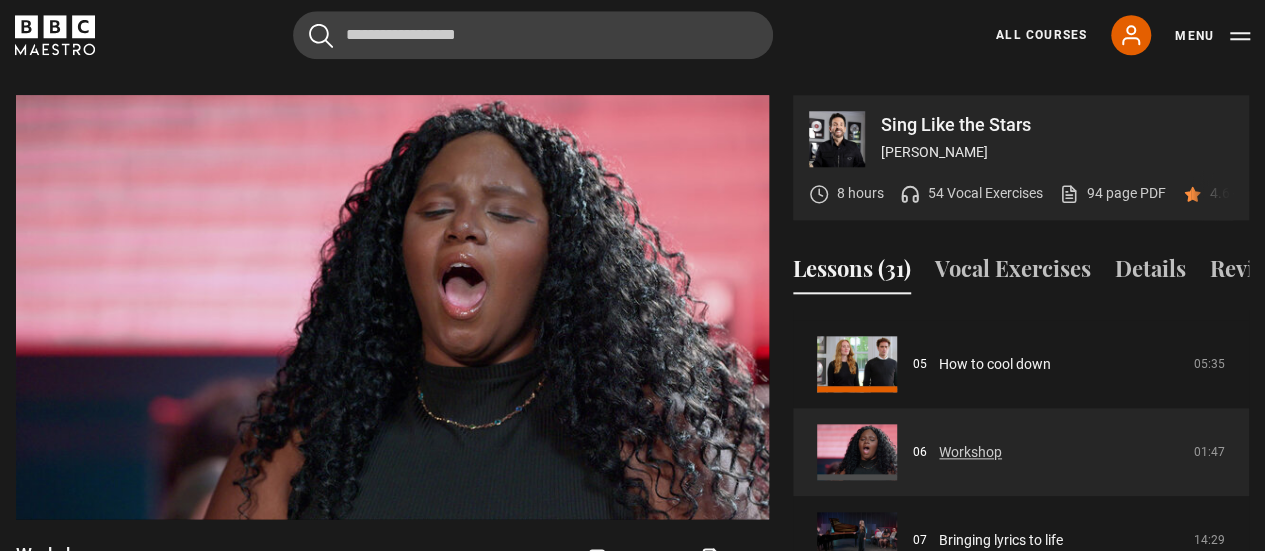scroll, scrollTop: 428, scrollLeft: 0, axis: vertical 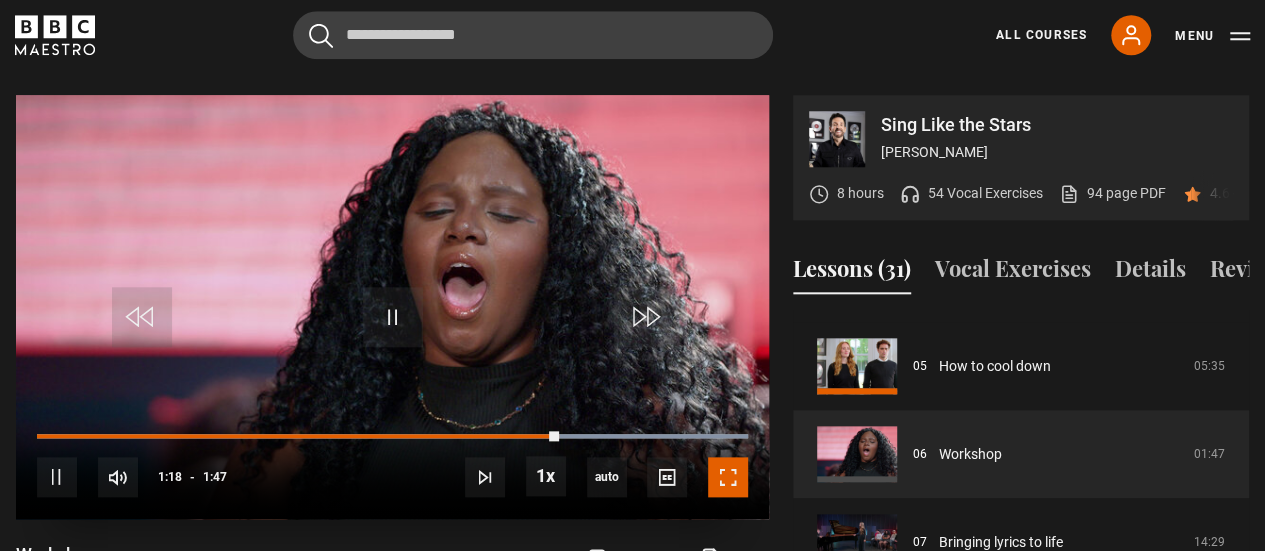 click at bounding box center (728, 477) 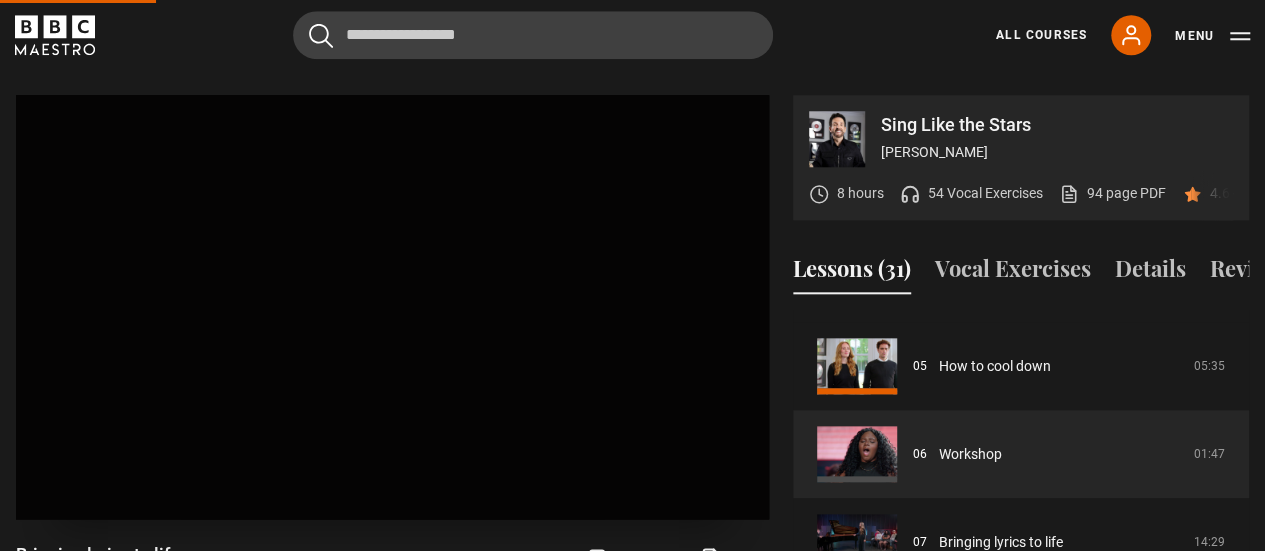 scroll, scrollTop: 956, scrollLeft: 0, axis: vertical 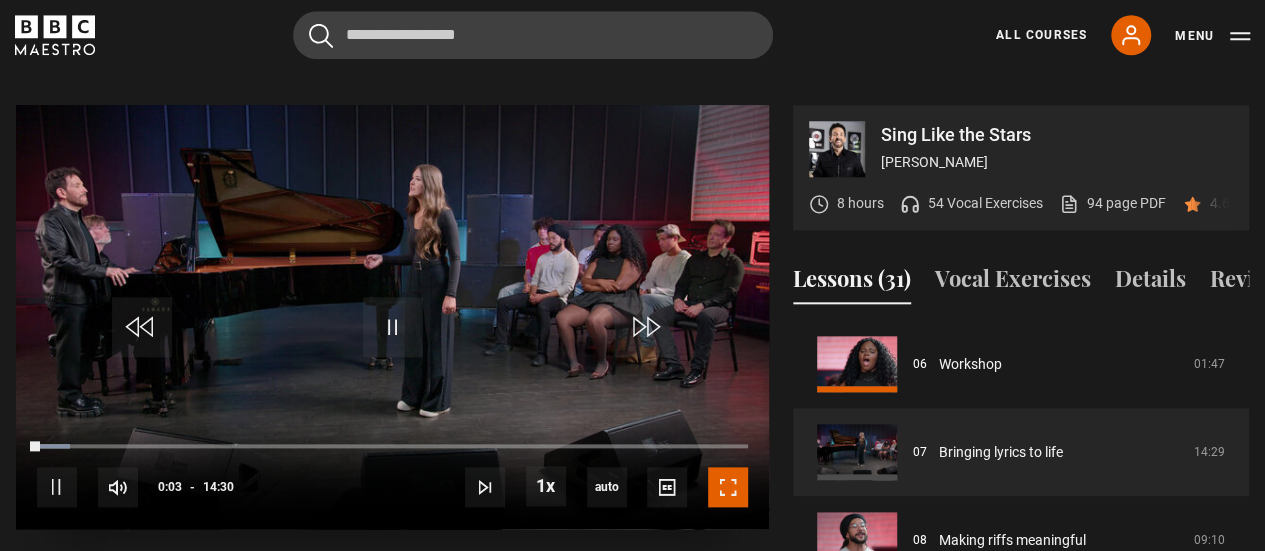 click at bounding box center (728, 487) 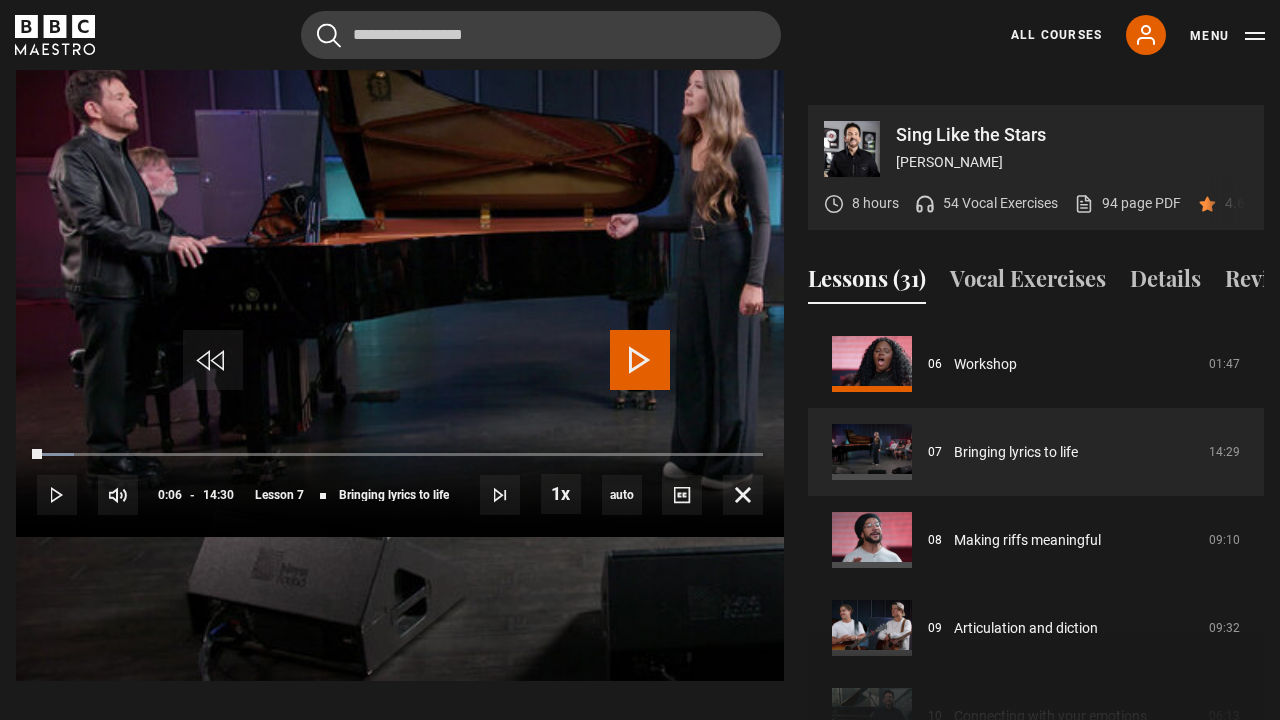 scroll, scrollTop: 528, scrollLeft: 0, axis: vertical 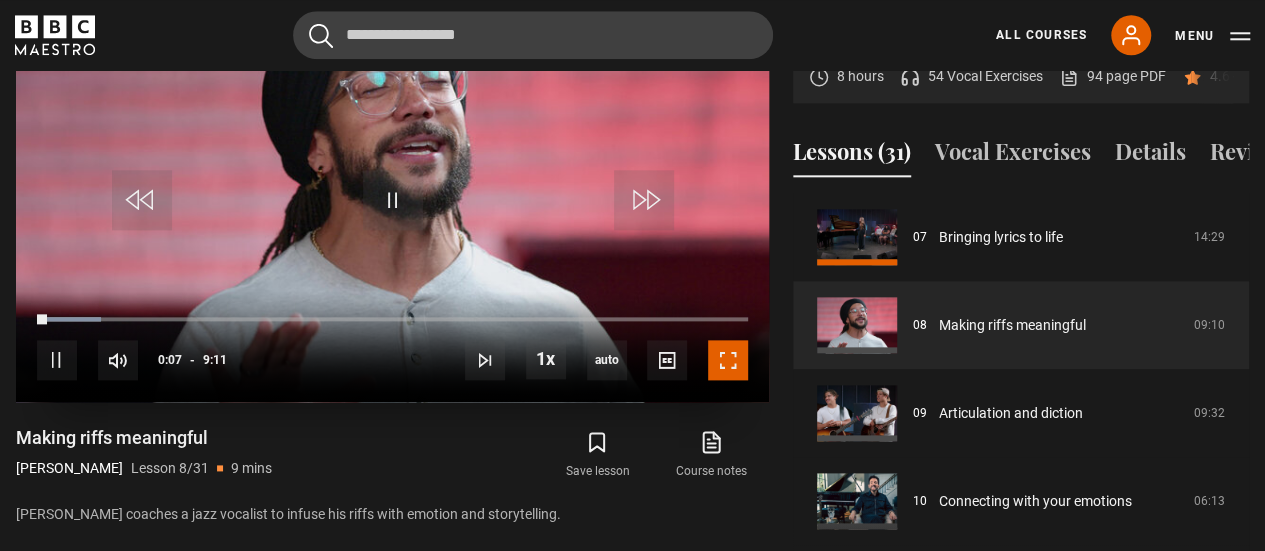 click at bounding box center (728, 360) 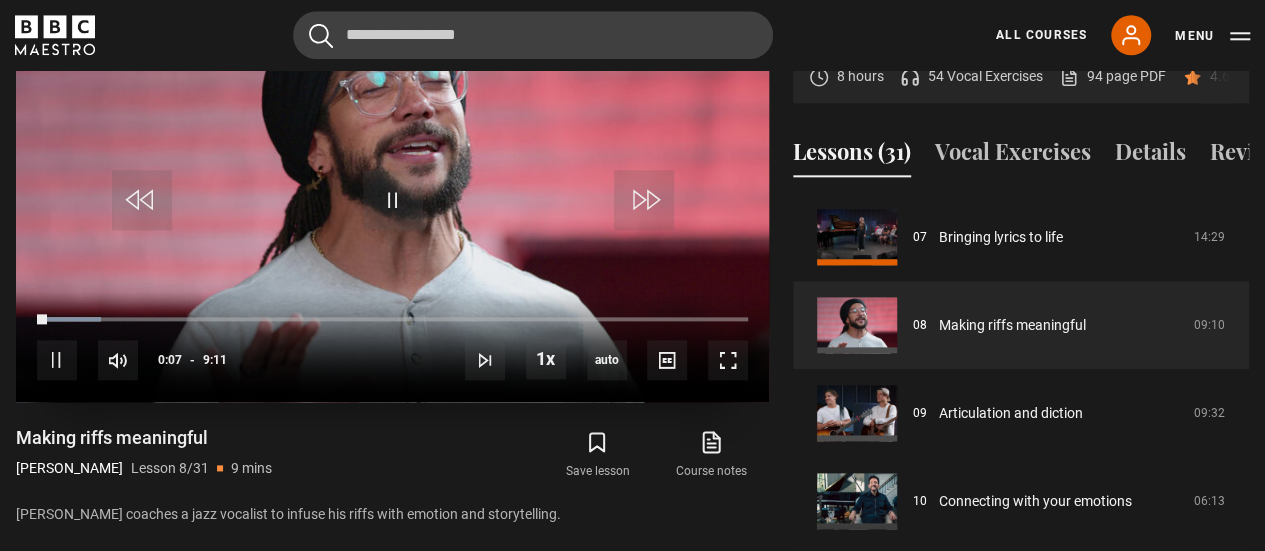 scroll, scrollTop: 1036, scrollLeft: 0, axis: vertical 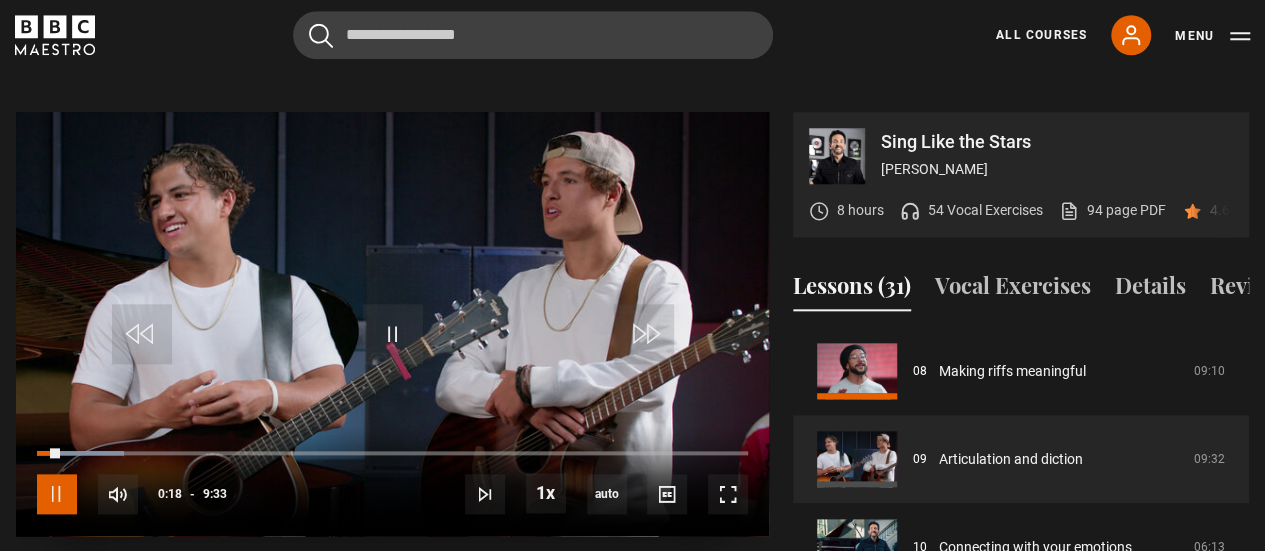click at bounding box center [57, 494] 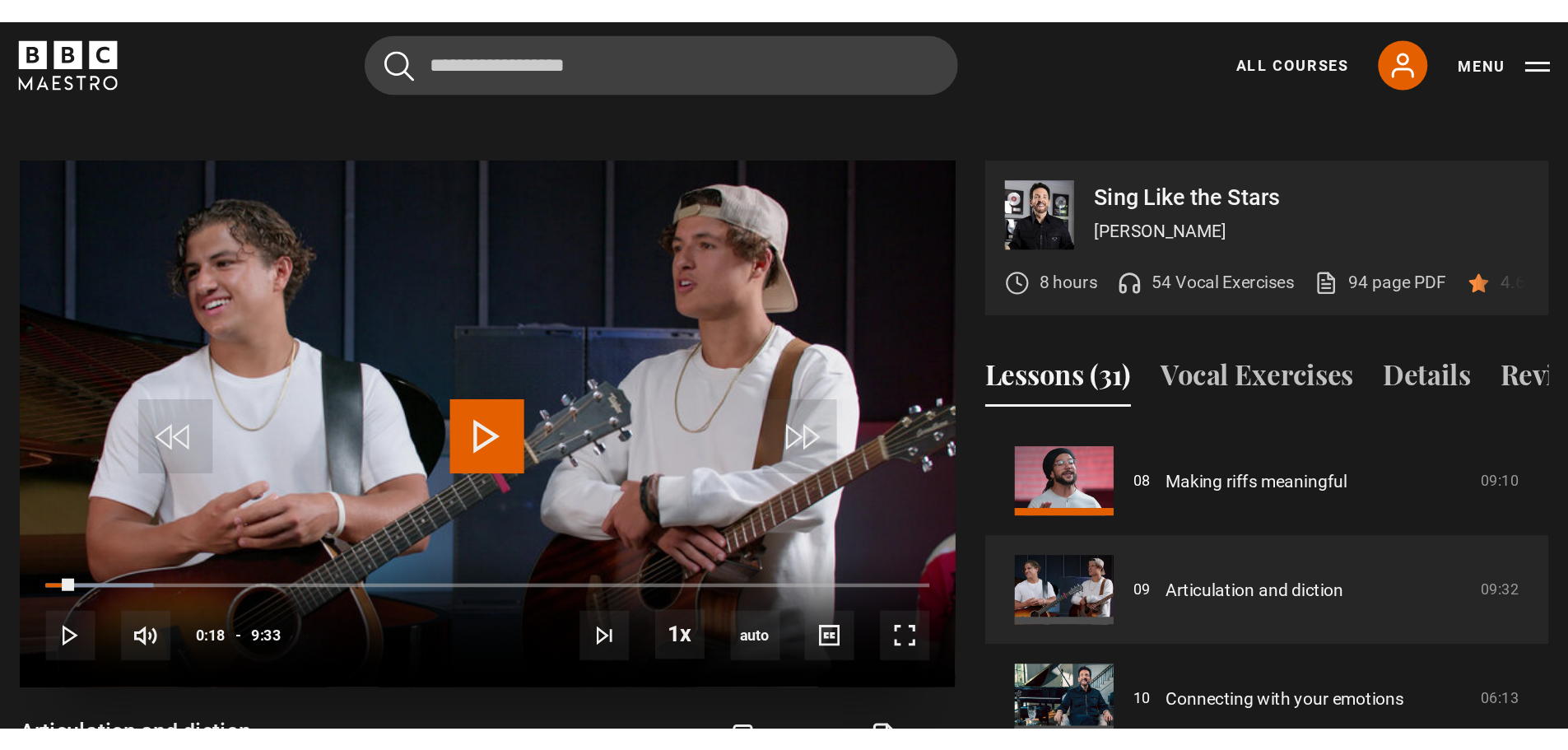 scroll, scrollTop: 781, scrollLeft: 0, axis: vertical 